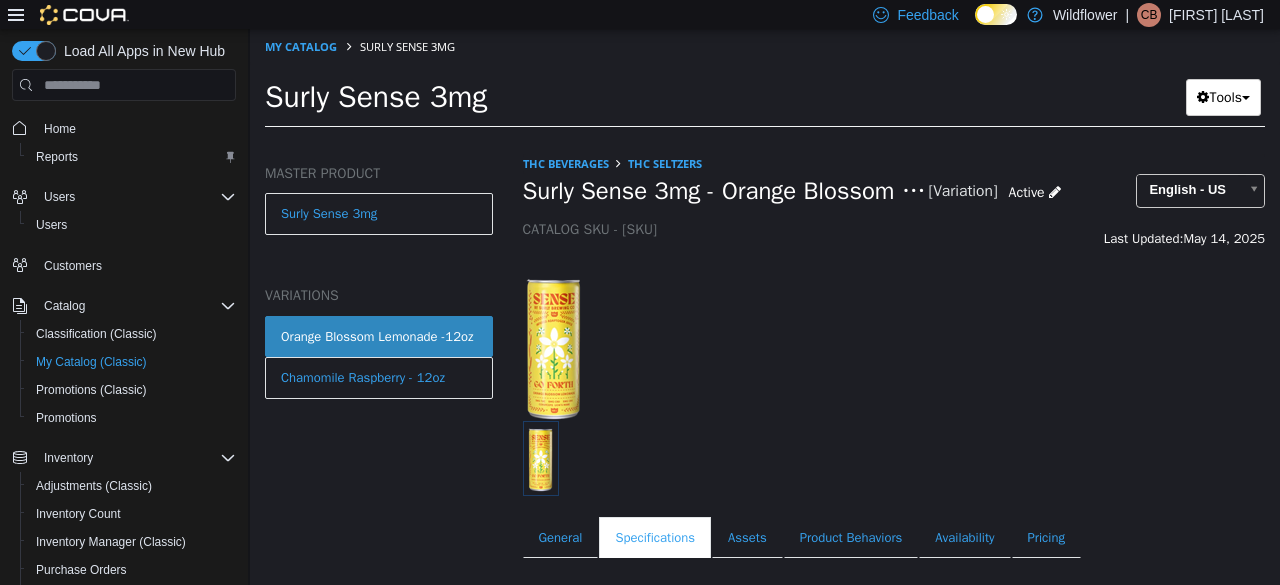 scroll, scrollTop: 0, scrollLeft: 0, axis: both 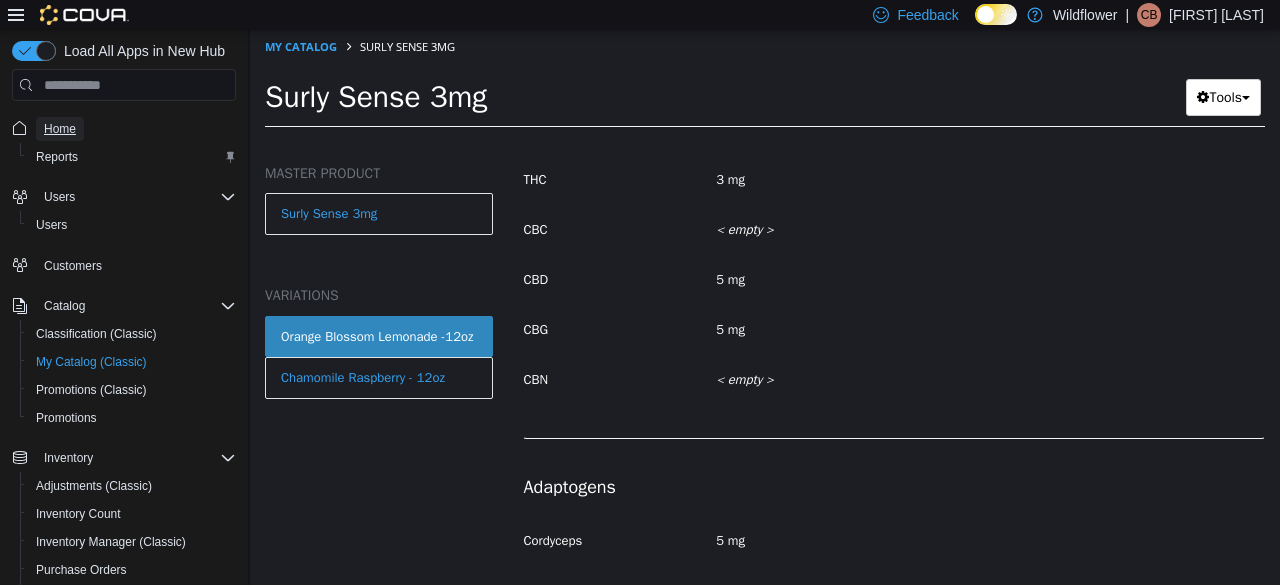 click on "Home" at bounding box center [60, 129] 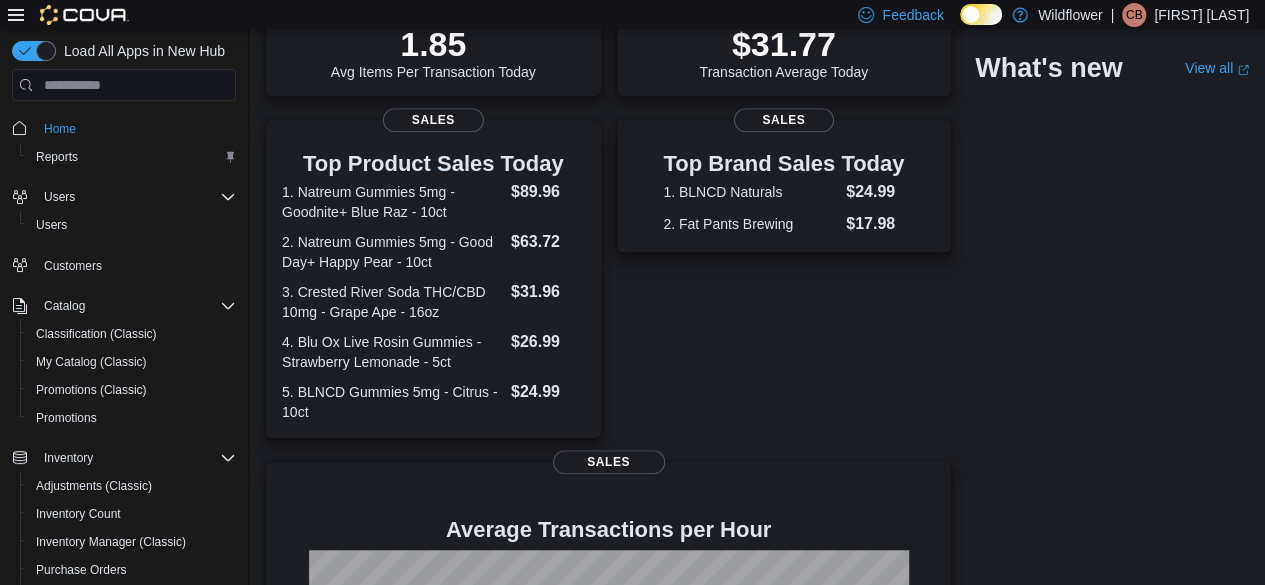 scroll, scrollTop: 0, scrollLeft: 0, axis: both 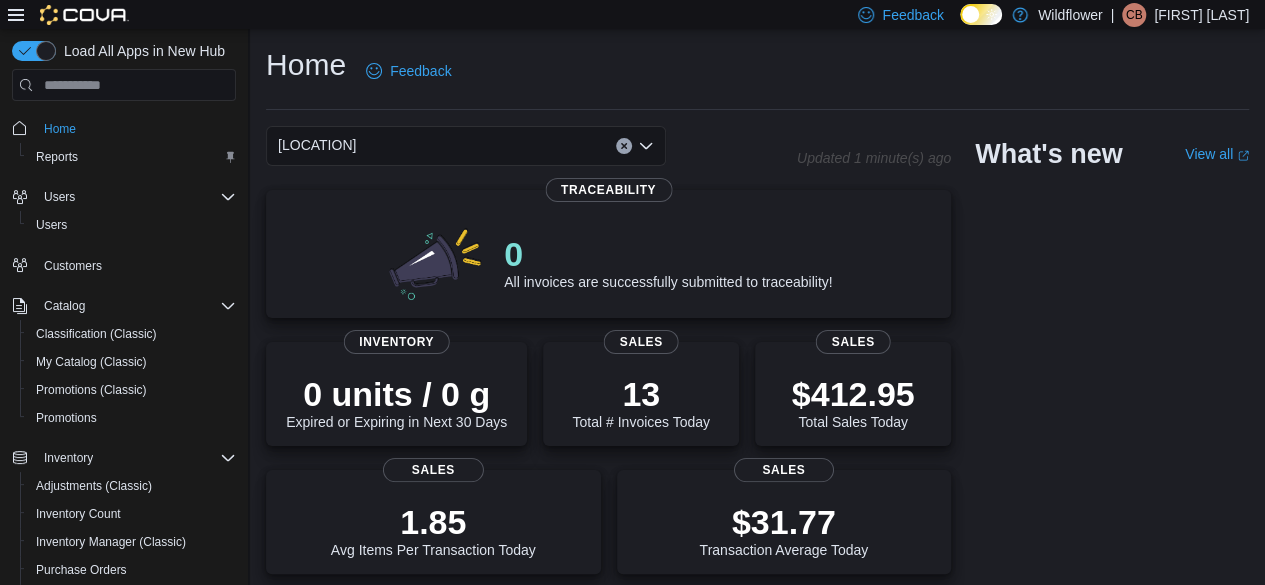 click on "Wildflower Northeast" at bounding box center (466, 146) 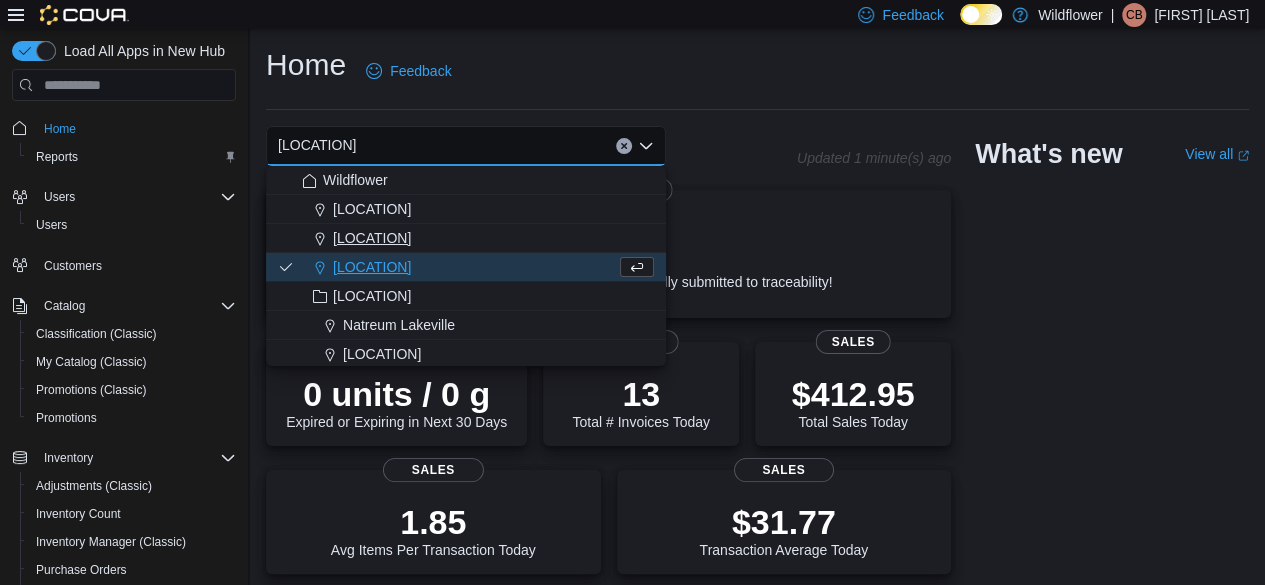 click on "Wildflower North Loop" at bounding box center (372, 238) 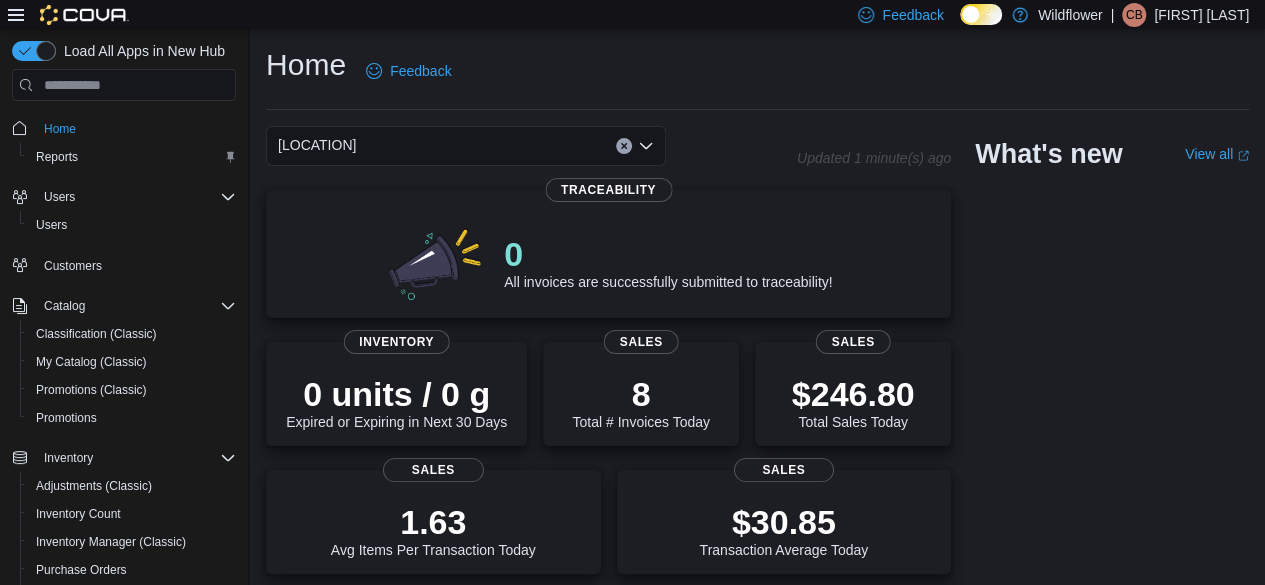 click on "Wildflower North Loop" at bounding box center (466, 146) 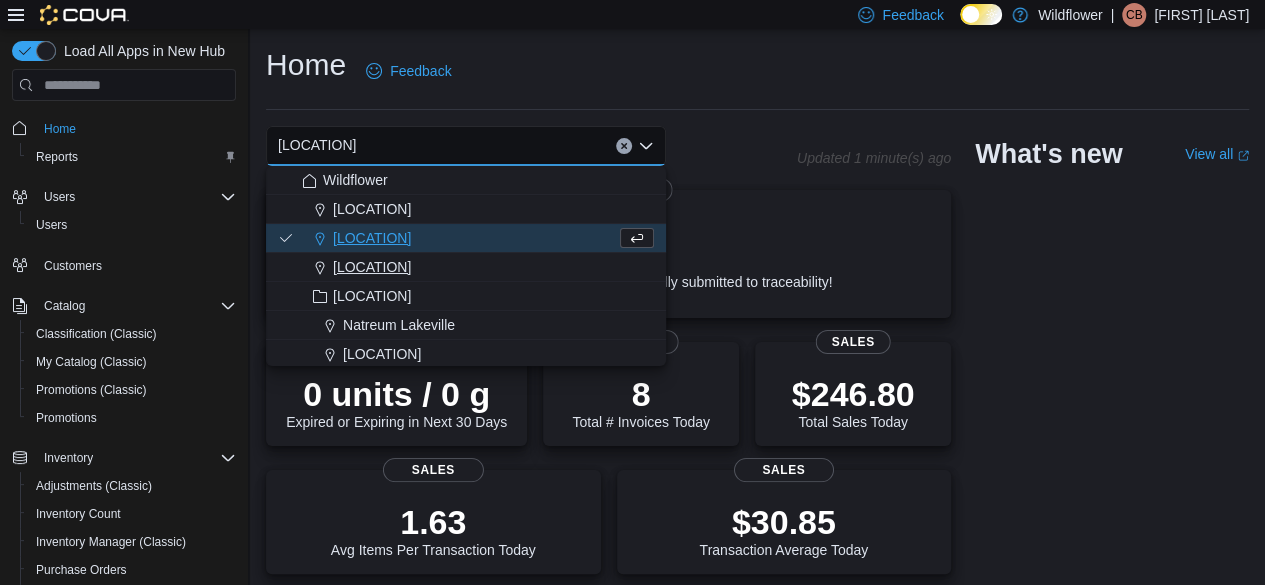 click on "Wildflower Northeast" at bounding box center (372, 267) 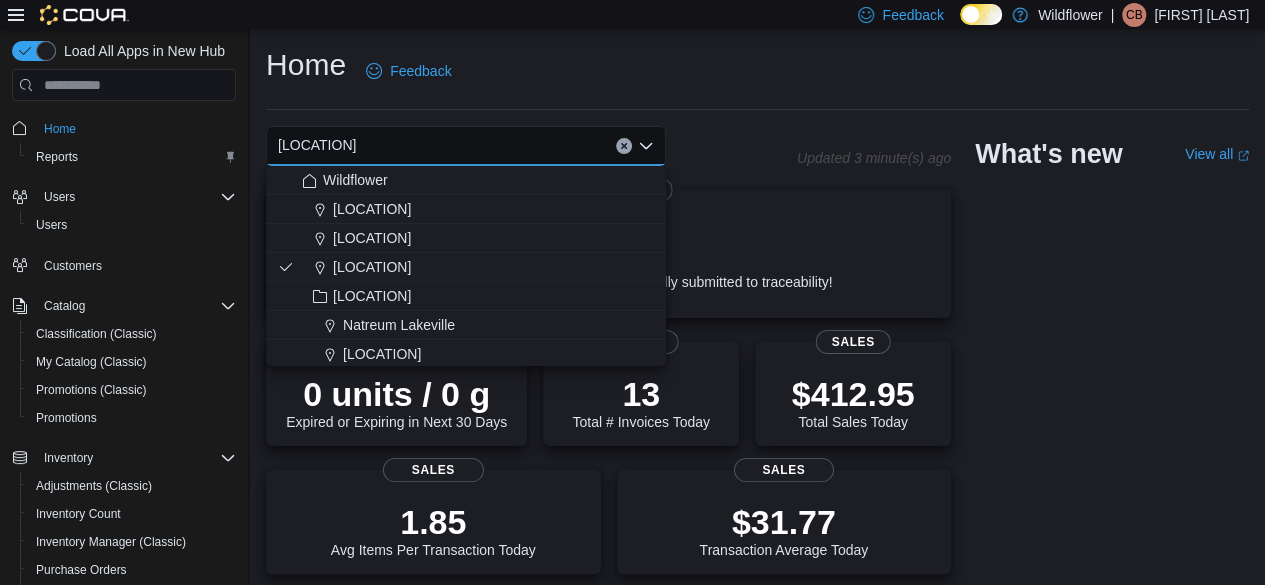 click on "Home Feedback" at bounding box center [757, 71] 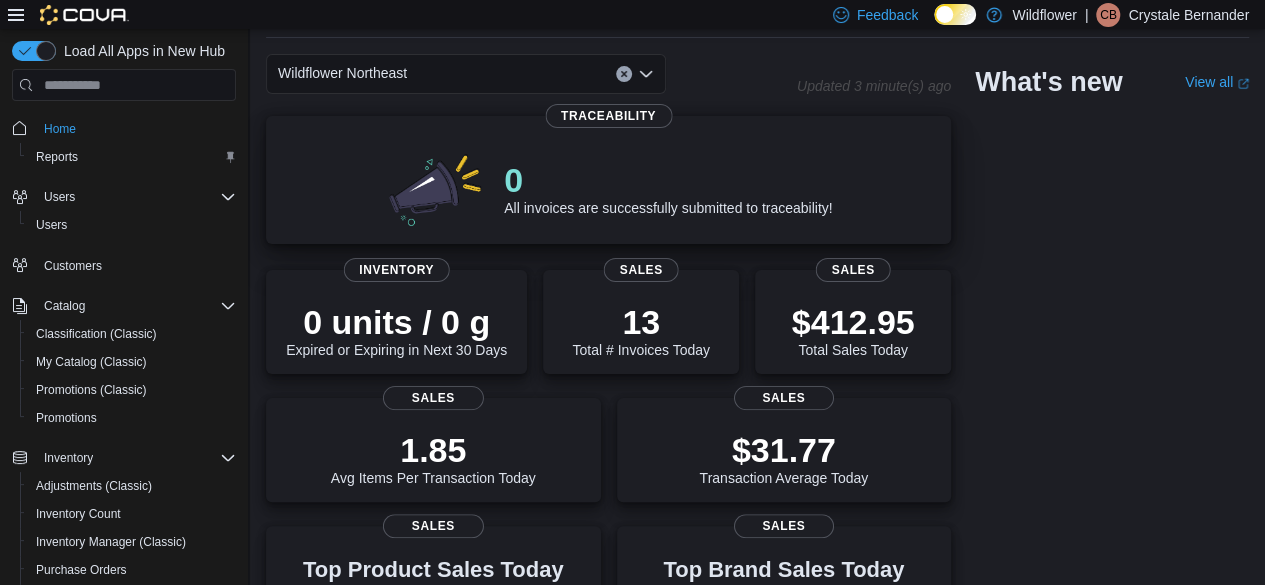 scroll, scrollTop: 0, scrollLeft: 0, axis: both 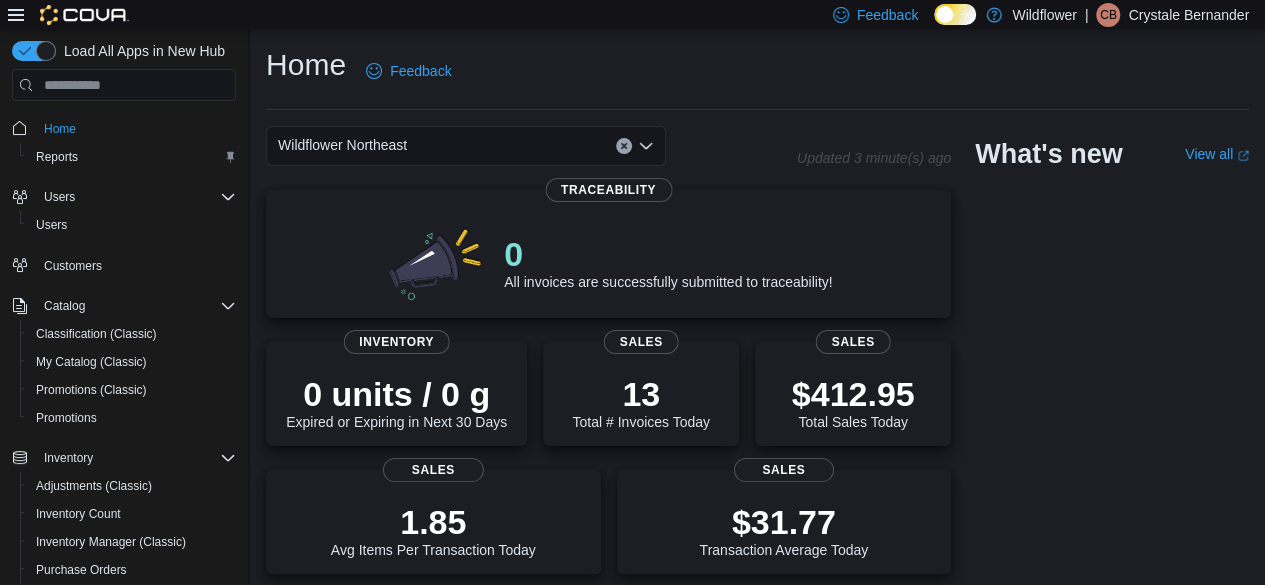 click on "Wildflower Northeast" at bounding box center [466, 146] 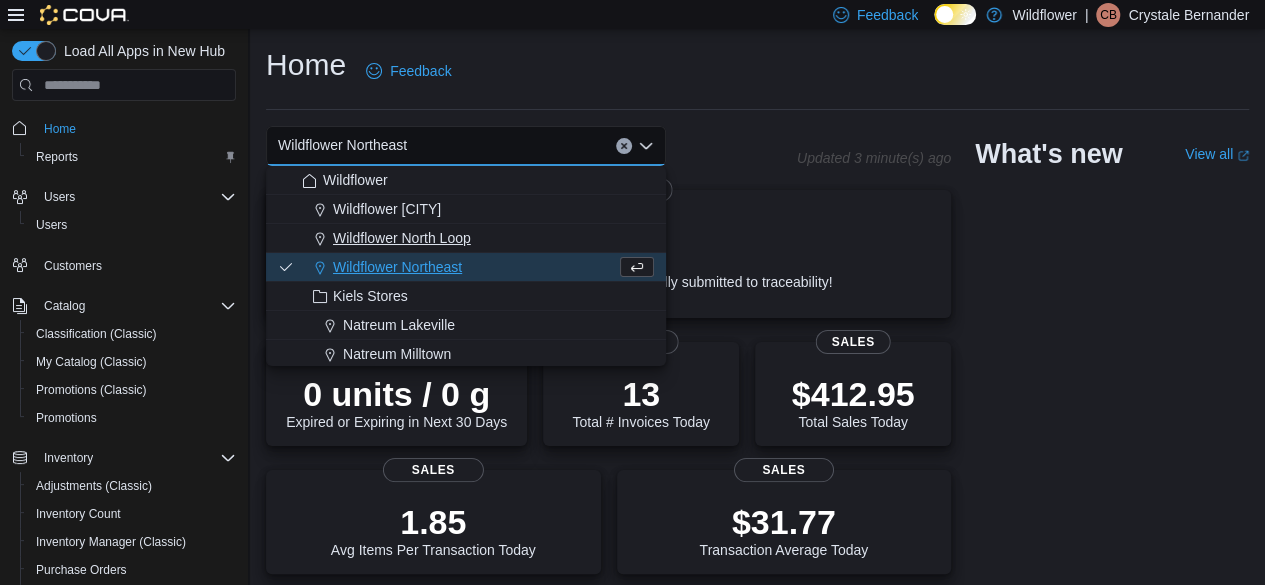 click on "Wildflower North Loop" at bounding box center (402, 238) 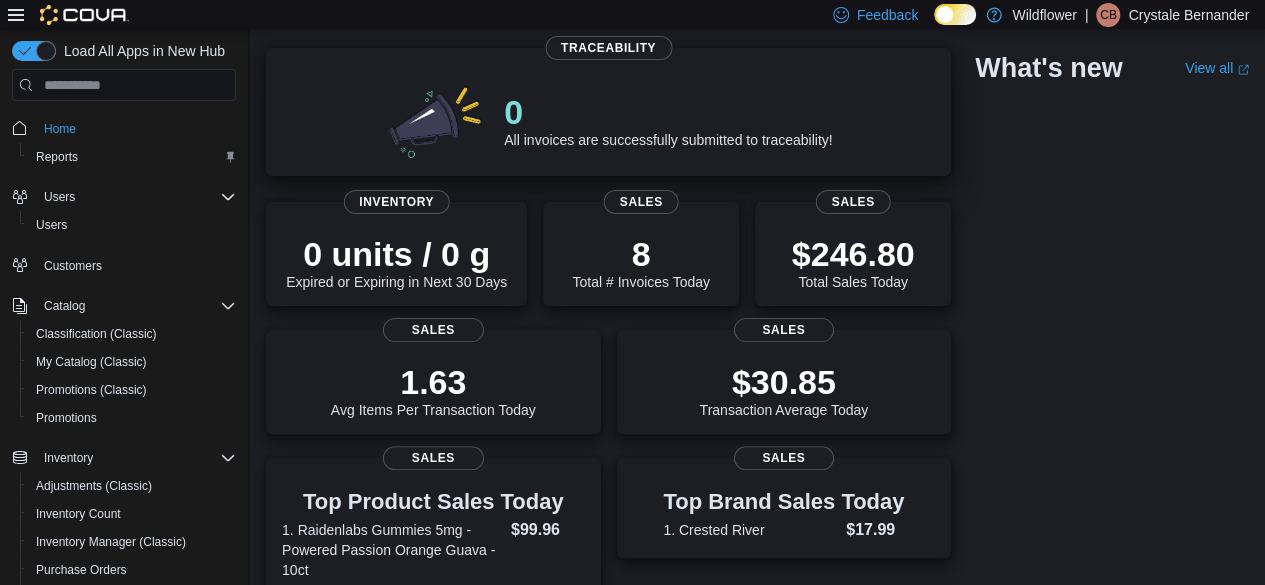 scroll, scrollTop: 98, scrollLeft: 0, axis: vertical 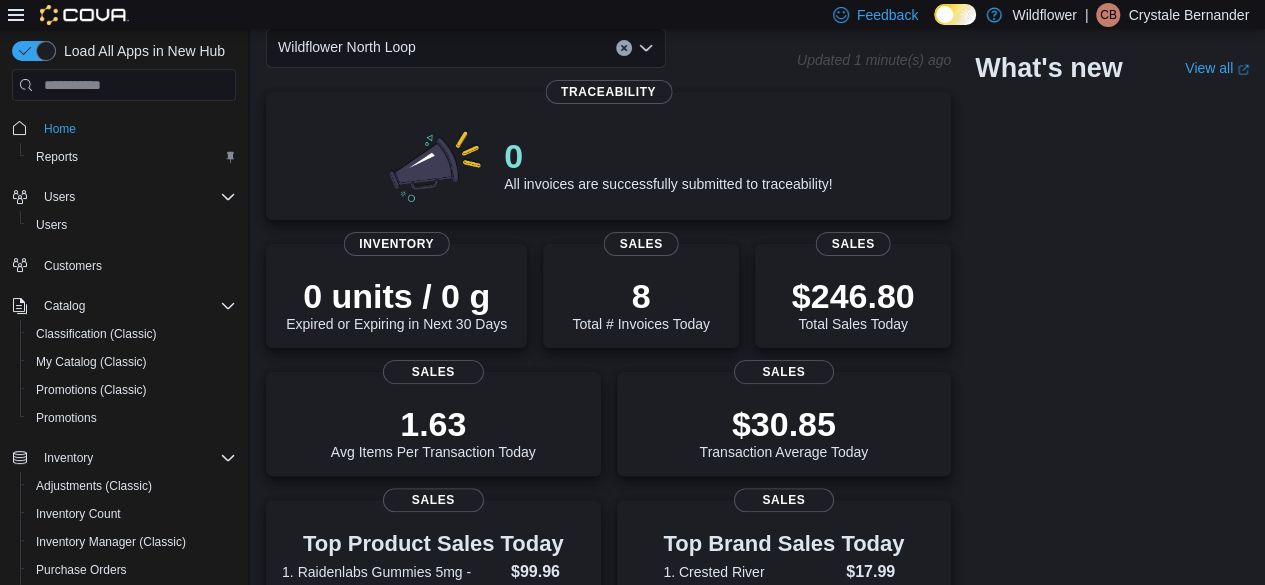 click on "Wildflower North Loop" at bounding box center [347, 47] 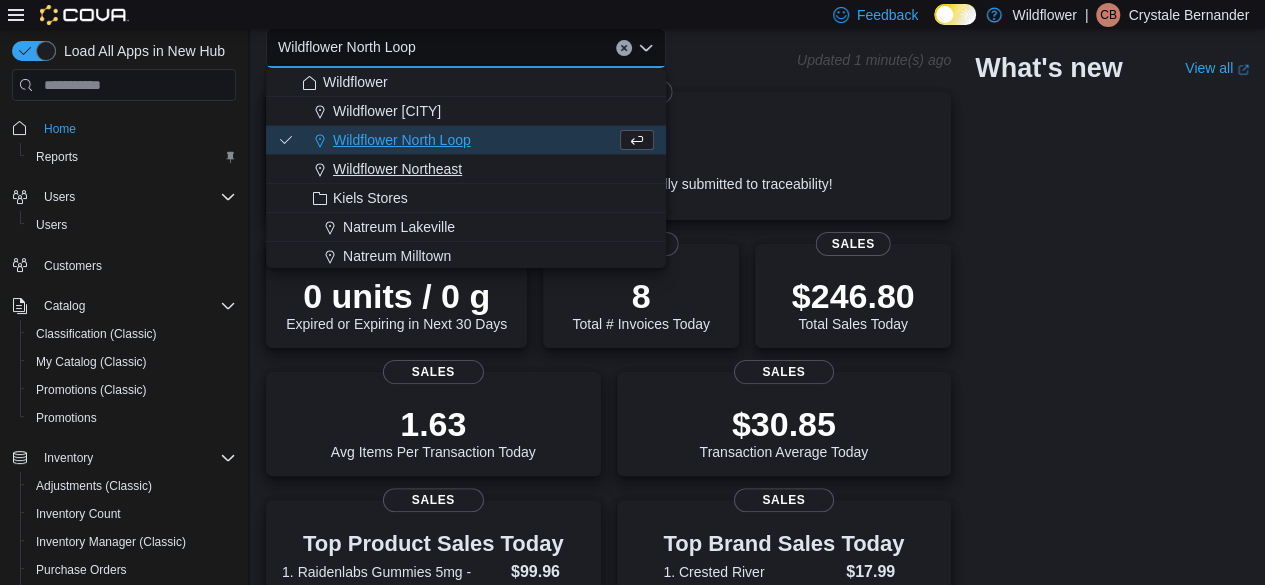 click on "Wildflower Northeast" at bounding box center [397, 169] 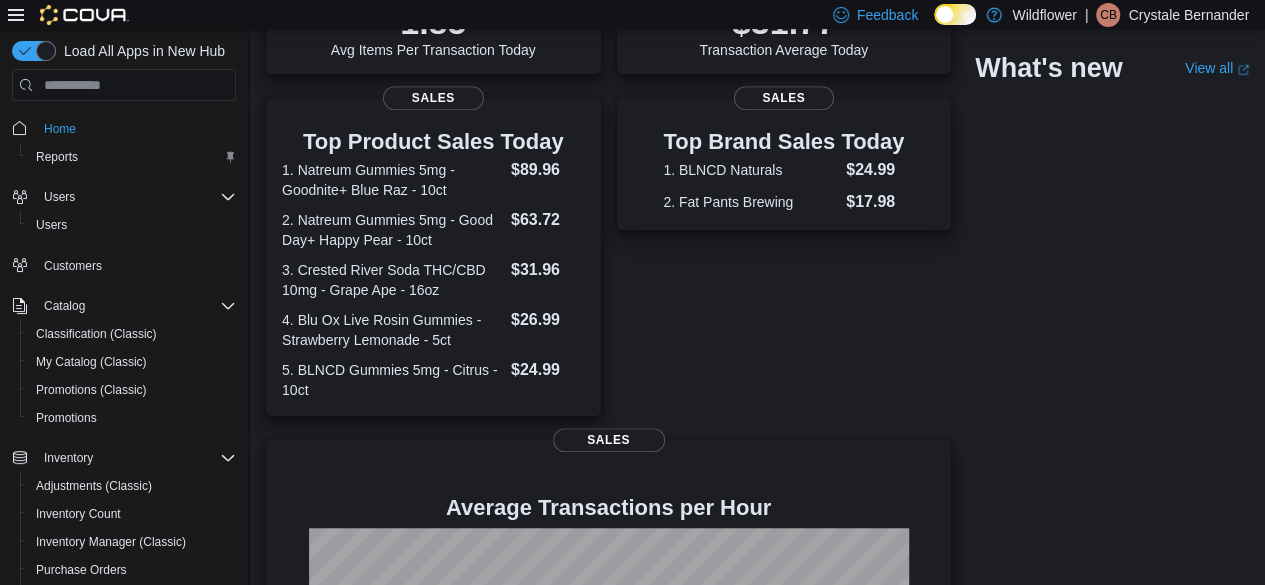 scroll, scrollTop: 778, scrollLeft: 0, axis: vertical 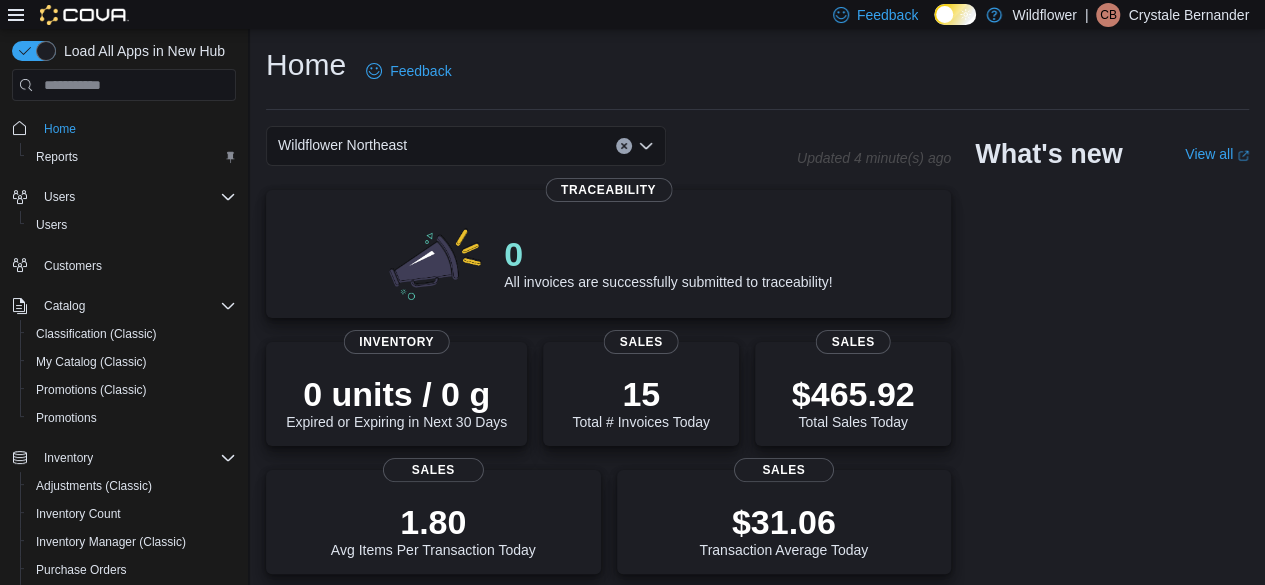 click on "Wildflower Northeast Combo box. Selected. Wildflower Northeast. Press Backspace to delete Wildflower Northeast. Combo box input. Select a Location. Type some text or, to display a list of choices, press Down Arrow. To exit the list of choices, press Escape." at bounding box center (466, 146) 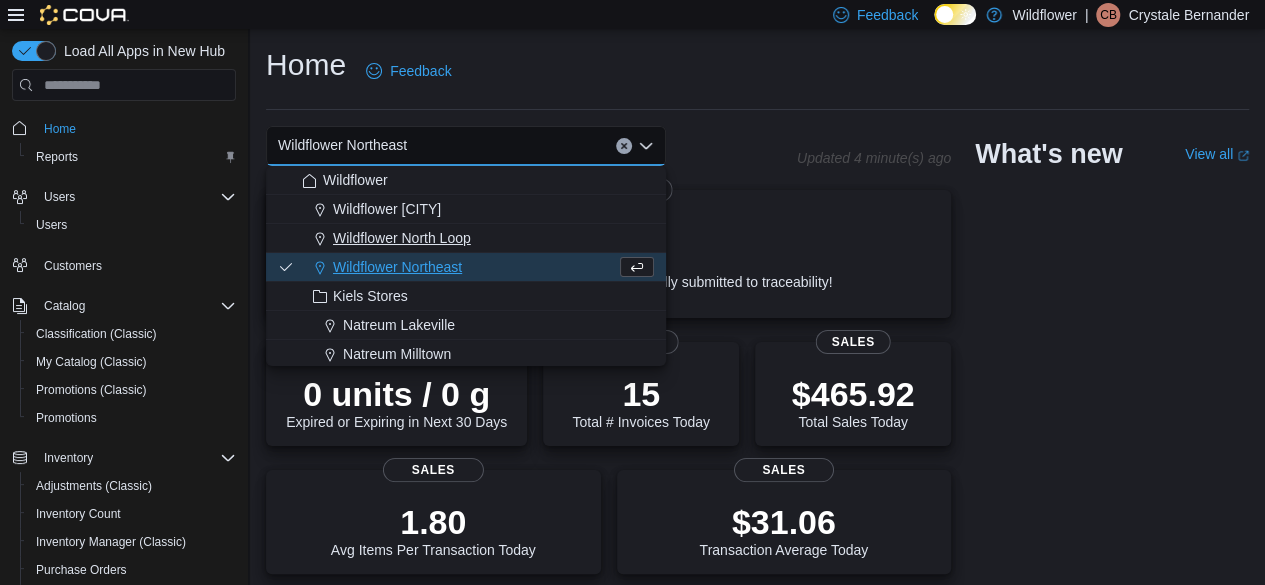 click on "Wildflower North Loop" at bounding box center (402, 238) 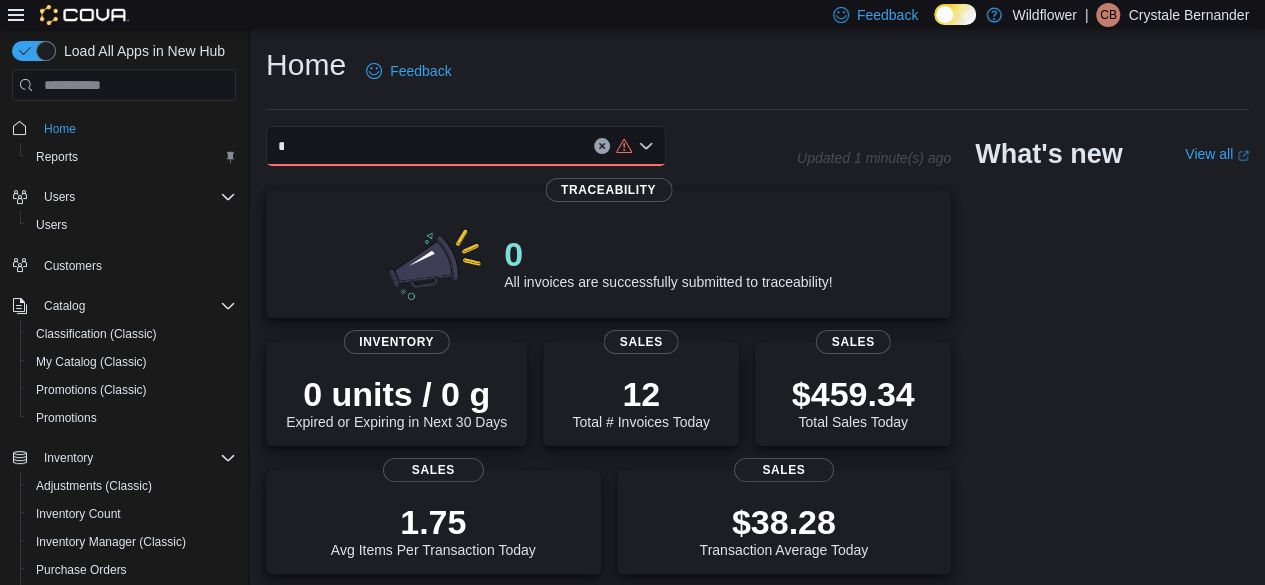 click on "Updated 1 minute(s) ago 0 All invoices are successfully submitted to traceability! Traceability 0 units / 0 g Expired or Expiring in Next 30 Days Inventory 12 Total # Invoices Today Sales $459.34 Total Sales Today Sales 1.75 Avg Items Per Transaction Today Sales $38.28 Transaction Average Today Sales Top Product Sales Today 1. Raidenlabs Gummies 5mg - Powered Passion Orange Guava - 10ct $99.96 2. Nature's Design Gummies 5mg - Live Hash Rosin Orange Tangie - 10ct $80.97 3. Camino Gummies 5mg - Excite Wild Cherry - 10ct $73.10 4. Trail Magic Peak Series 10mg - Lime Margarita - 12oz $39.95 5. Blu Ox Live Rosin Gummies - Peach - 5ct $26.99 Sales Top Brand Sales Today 1. Crested River $17.99 Sales Average Transactions per Hour Sales What's new View all (opens in a new tab or window)" at bounding box center [757, 755] 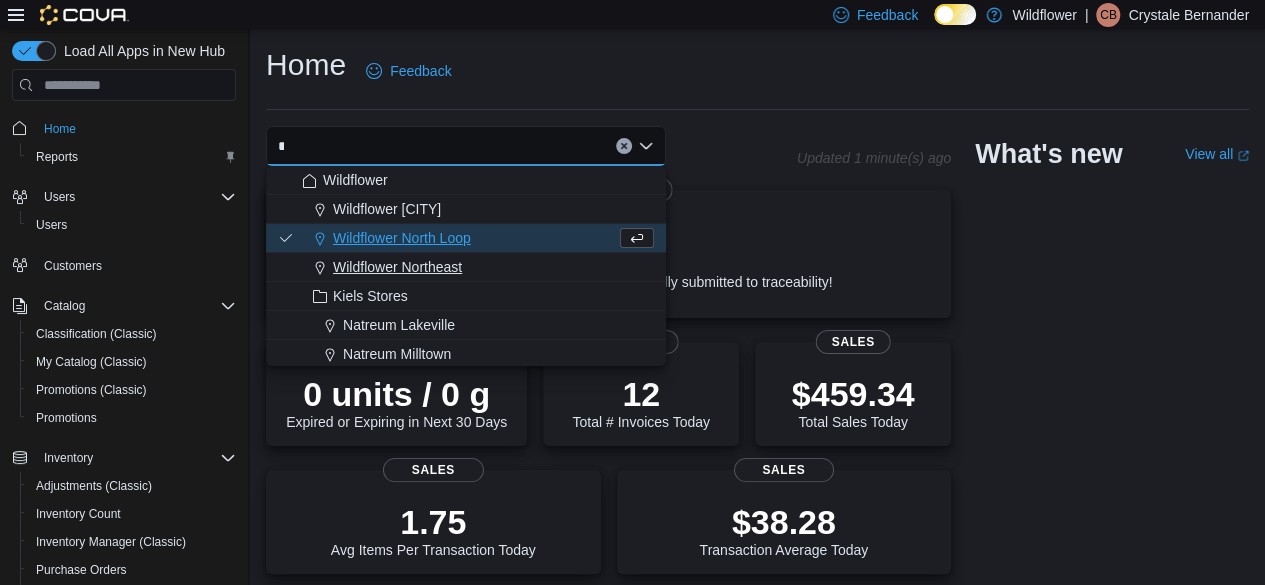 click on "Wildflower Northeast" at bounding box center (397, 267) 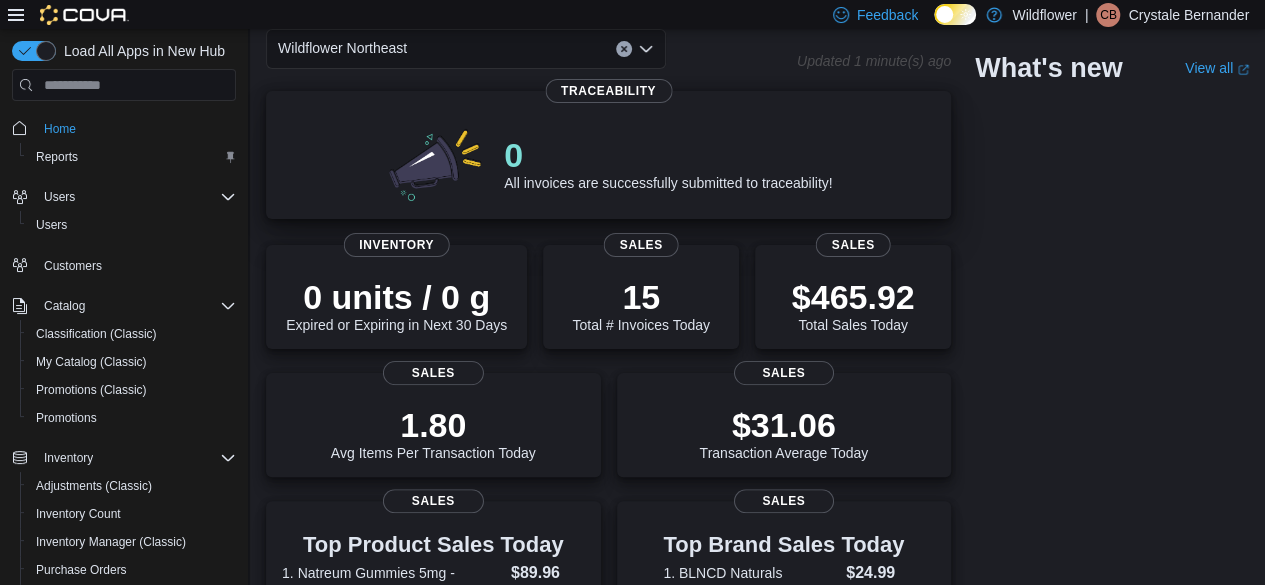 scroll, scrollTop: 78, scrollLeft: 0, axis: vertical 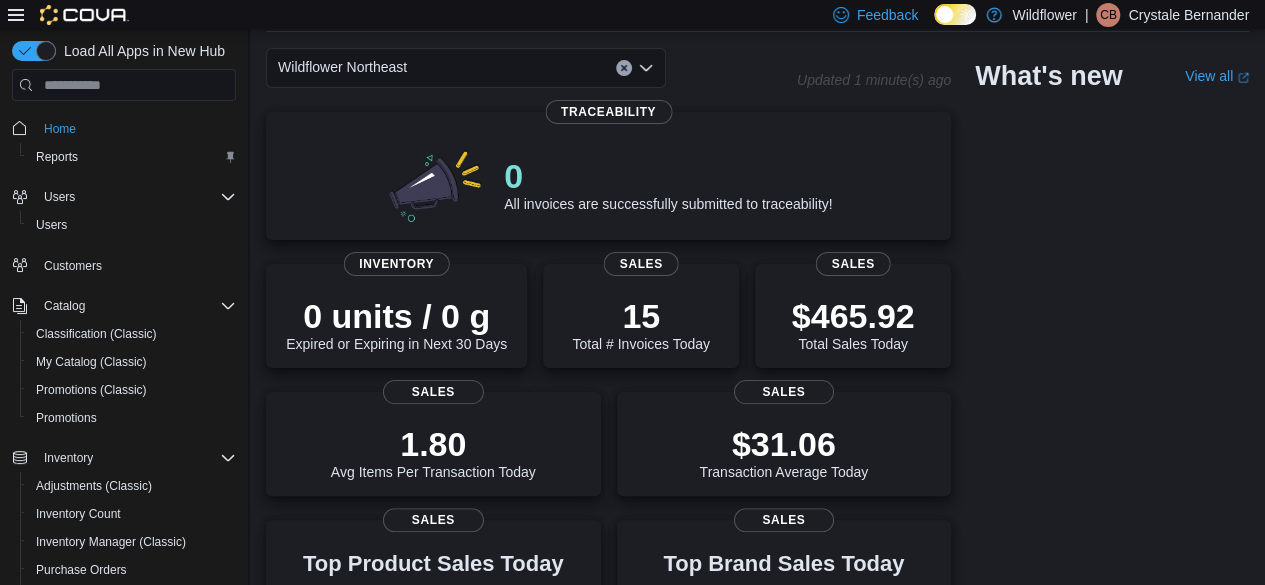click on "Wildflower Northeast Combo box. Selected. Wildflower Northeast. Press Backspace to delete Wildflower Northeast. Combo box input. Select a Location. Type some text or, to display a list of choices, press Down Arrow. To exit the list of choices, press Escape." at bounding box center [466, 68] 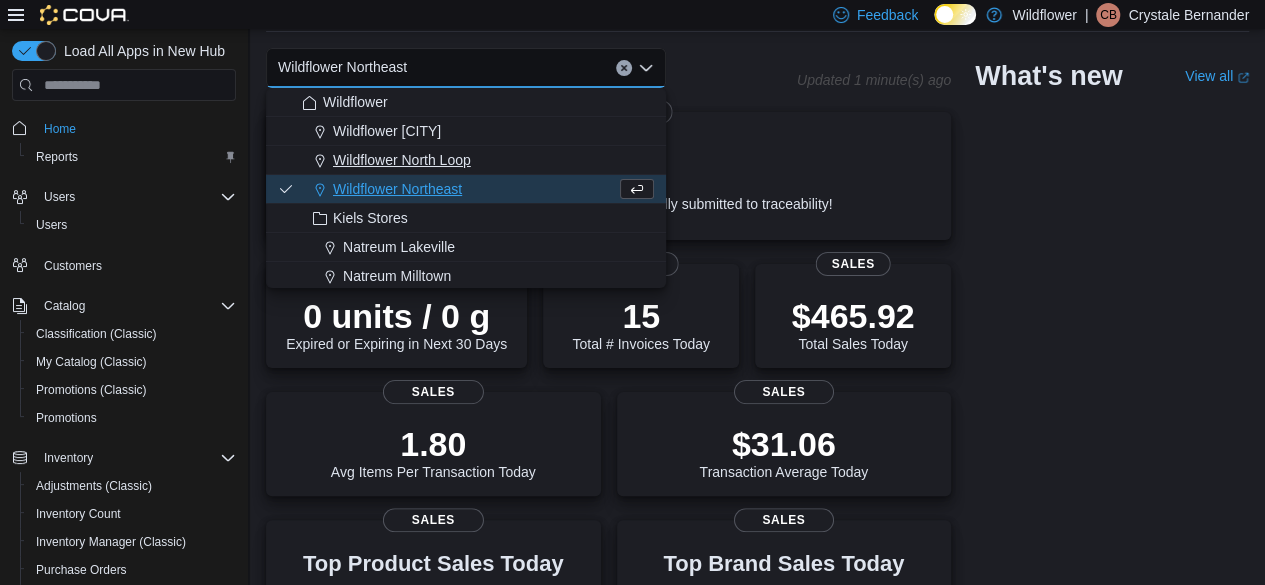 click on "Wildflower North Loop" at bounding box center (402, 160) 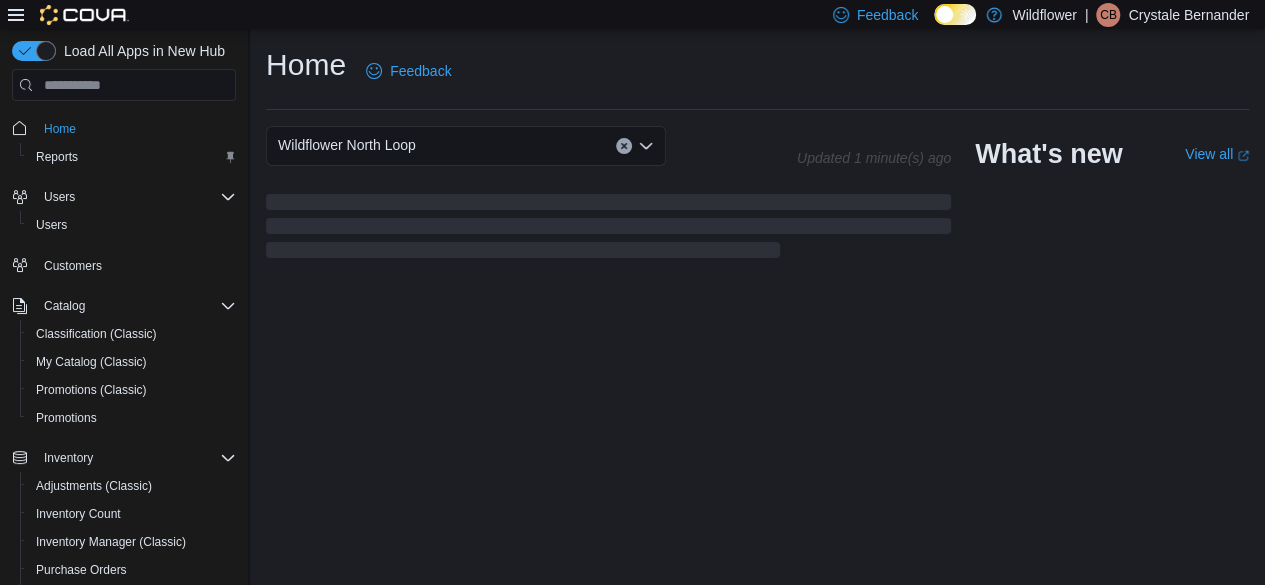 scroll, scrollTop: 0, scrollLeft: 0, axis: both 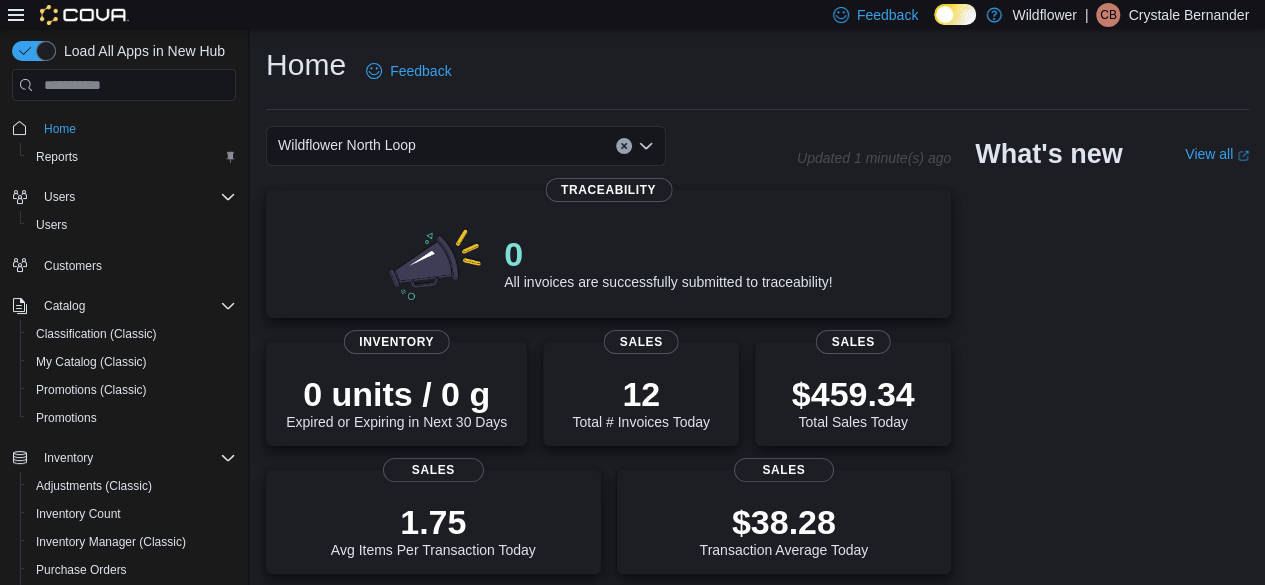 click on "Wildflower North Loop Combo box. Selected. Wildflower North Loop. Press Backspace to delete Wildflower North Loop. Combo box input. Select a Location. Type some text or, to display a list of choices, press Down Arrow. To exit the list of choices, press Escape." at bounding box center [466, 146] 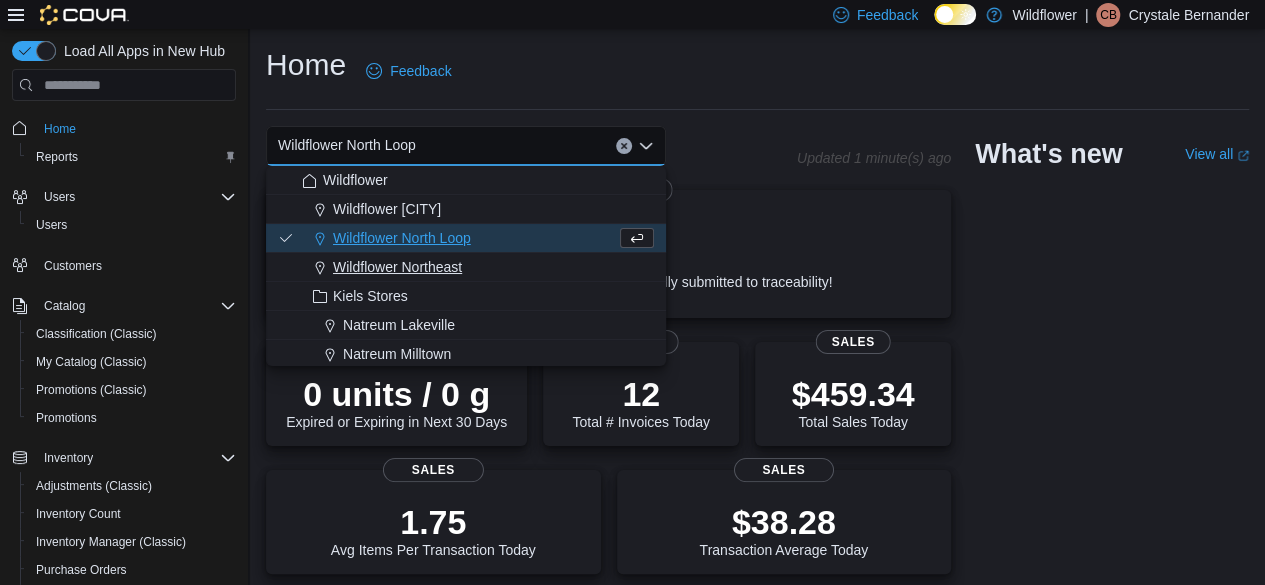 click on "Wildflower Northeast" at bounding box center [397, 267] 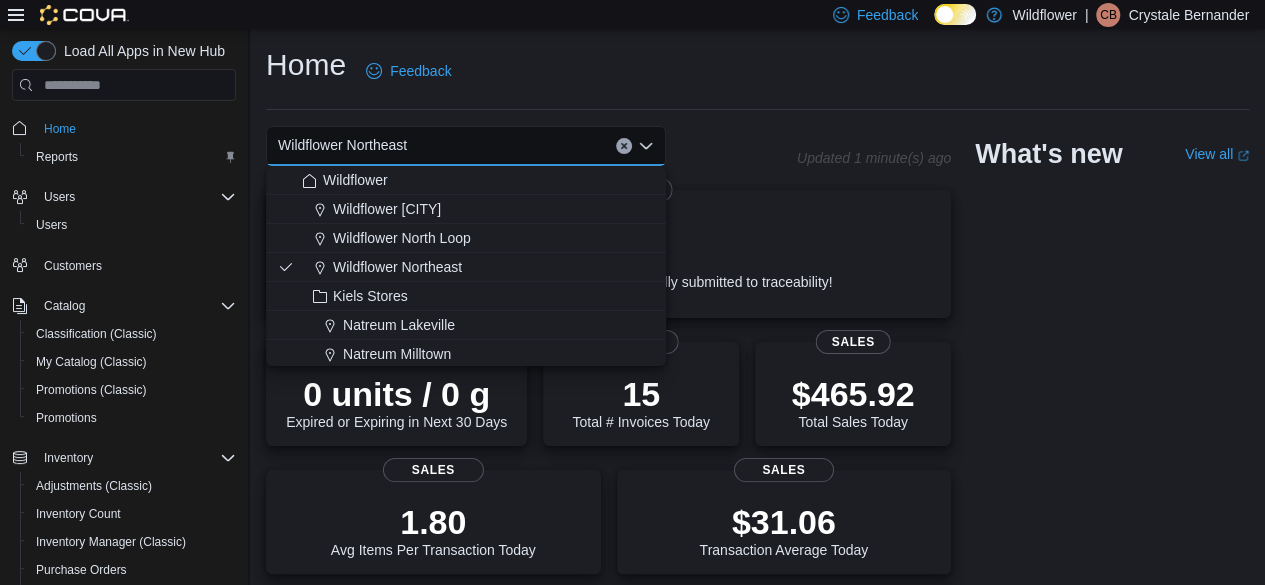 click on "Home Feedback" at bounding box center [757, 71] 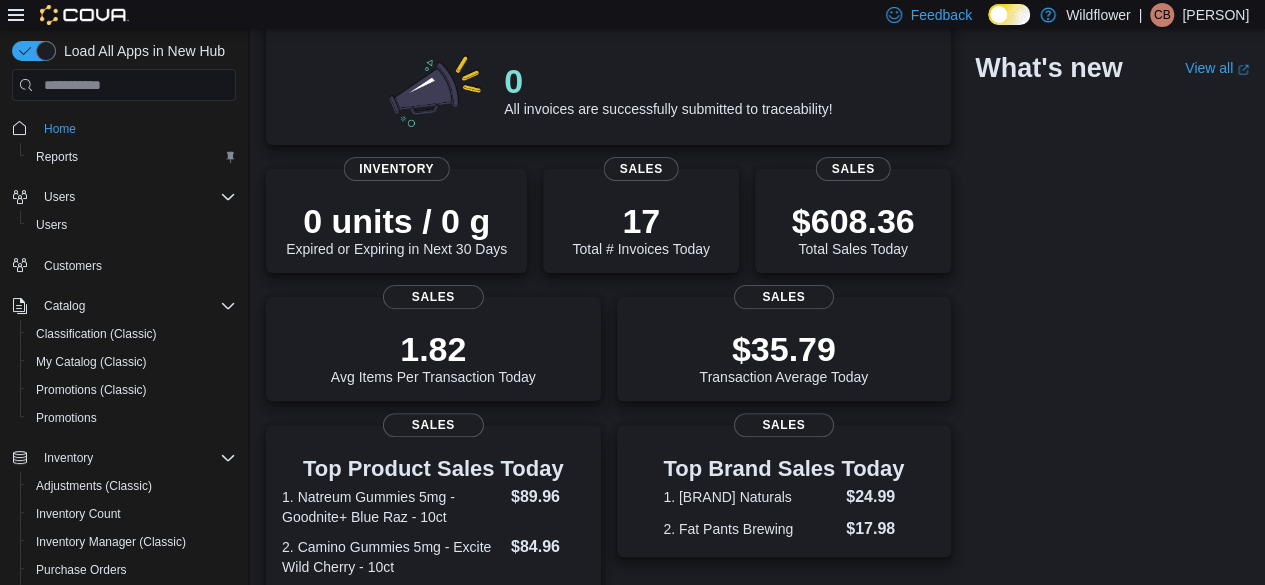 scroll, scrollTop: 0, scrollLeft: 0, axis: both 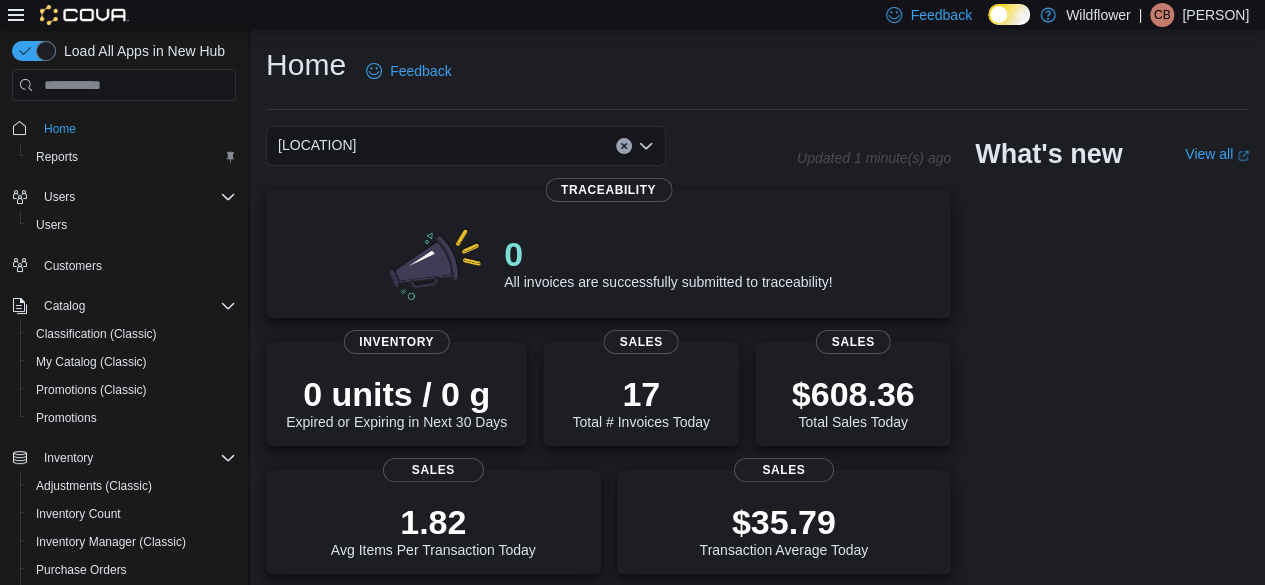 click on "Wildflower Northeast" at bounding box center (466, 146) 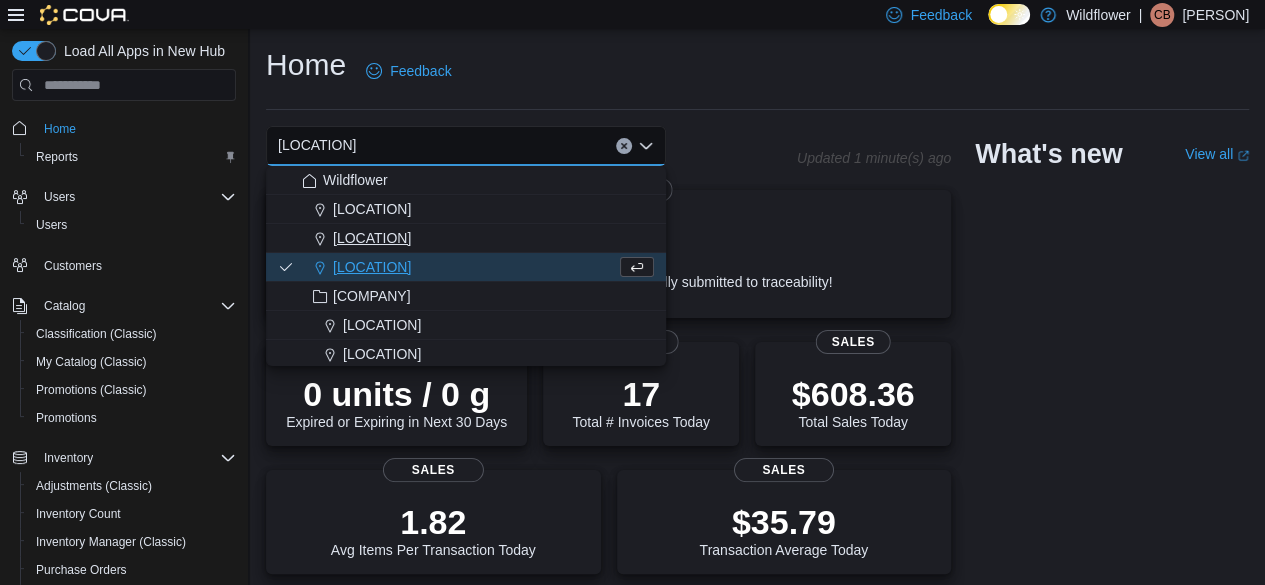 click on "Wildflower North Loop" at bounding box center (466, 238) 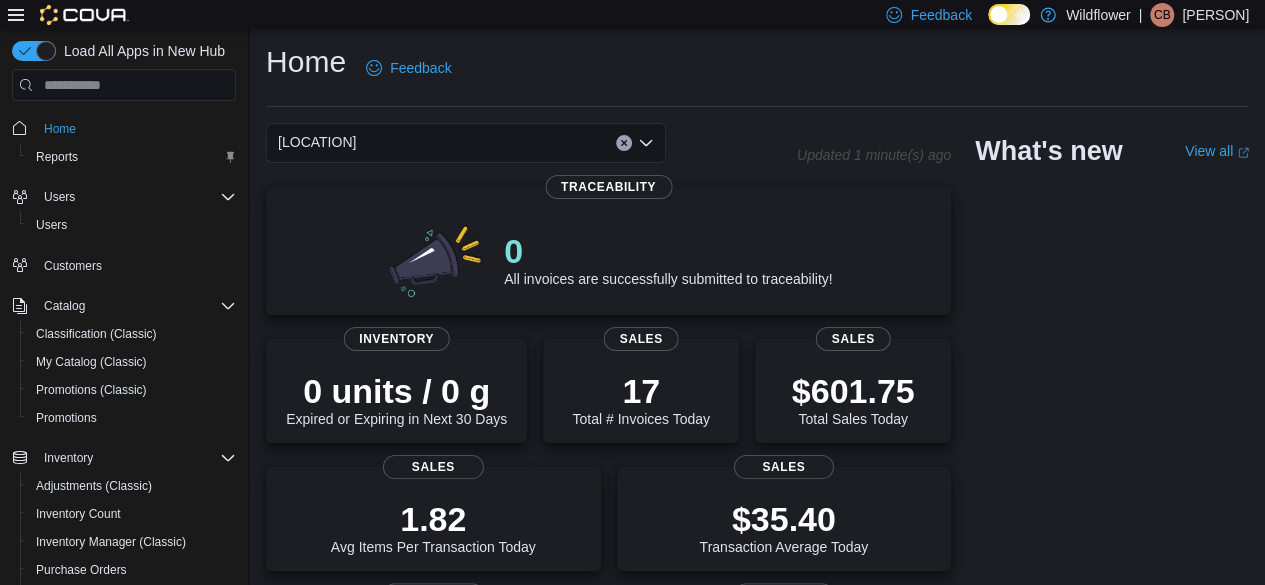 scroll, scrollTop: 0, scrollLeft: 0, axis: both 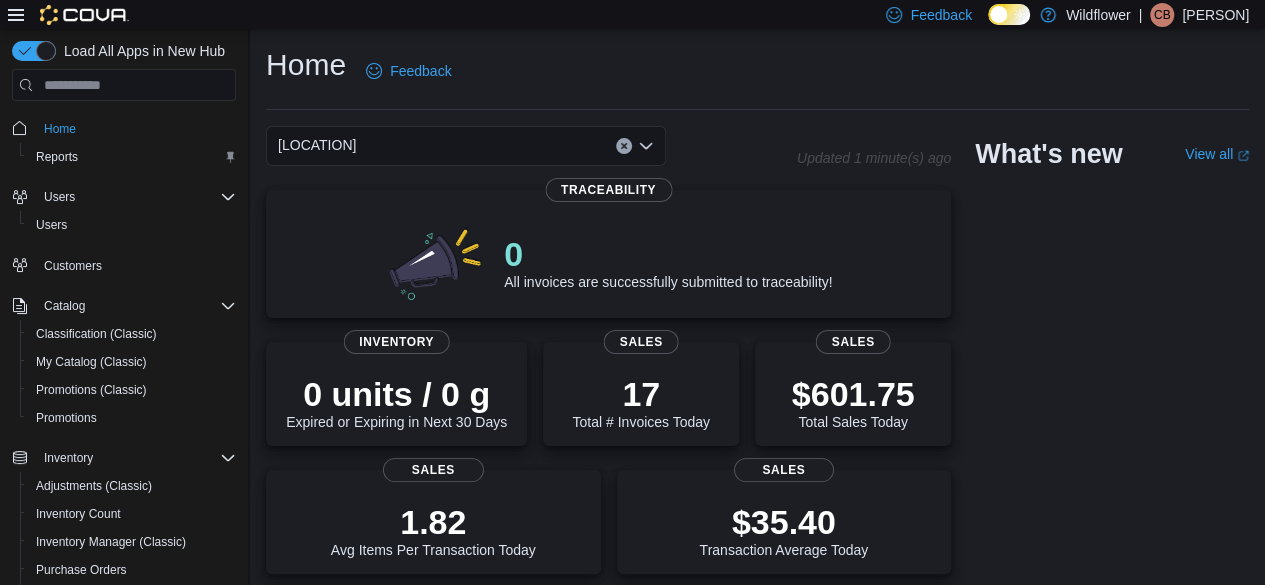click on "Wildflower North Loop Combo box. Selected. Wildflower North Loop. Press Backspace to delete Wildflower North Loop. Combo box input. Select a Location. Type some text or, to display a list of choices, press Down Arrow. To exit the list of choices, press Escape." at bounding box center (466, 146) 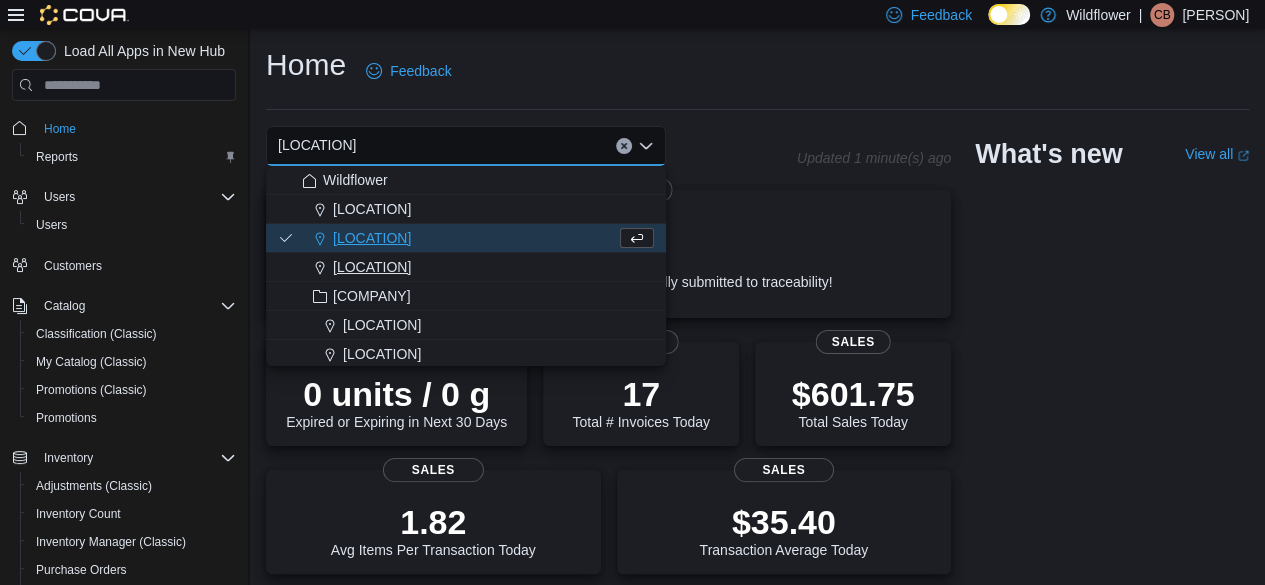 click on "Wildflower Northeast" at bounding box center (372, 267) 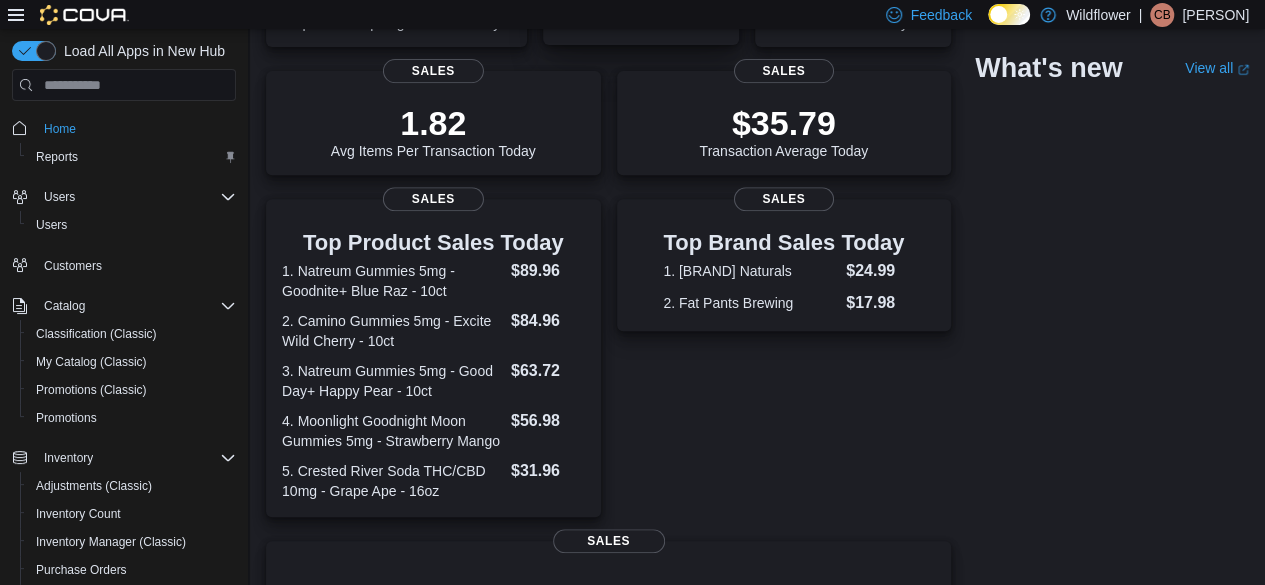 scroll, scrollTop: 178, scrollLeft: 0, axis: vertical 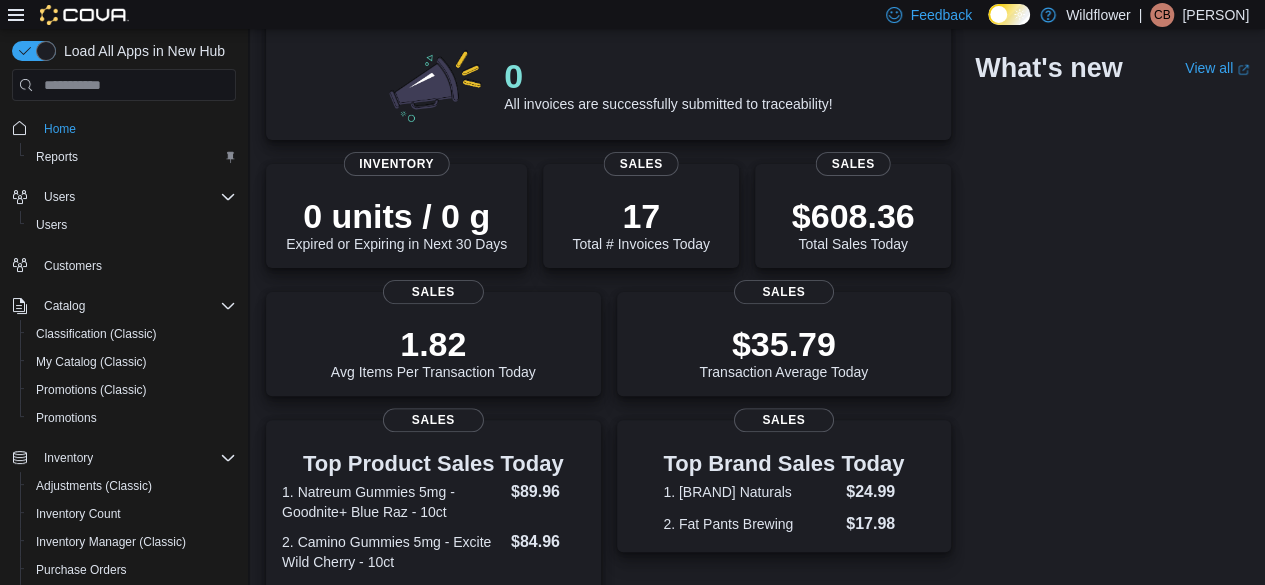click on "Wildflower Northeast Updated 4 minute(s) ago 0 All invoices are successfully submitted to traceability! Traceability 0 units / 0 g Expired or Expiring in Next 30 Days Inventory 17 Total # Invoices Today Sales $608.36 Total Sales Today Sales 1.82 Avg Items Per Transaction Today Sales $35.79 Transaction Average Today Sales Top Product Sales Today 1. Natreum Gummies 5mg - Goodnite+ Blue Raz - 10ct $89.96 2. Camino Gummies 5mg - Excite Wild Cherry - 10ct $84.96 3. Natreum Gummies 5mg - Good Day+ Happy Pear - 10ct $63.72 4. Moonlight Goodnight Moon Gummies 5mg - Strawberry Mango $56.98 5. Crested River Soda THC/CBD 10mg - Grape Ape - 16oz $31.96 Sales Top Brand Sales Today 1. BLNCD Naturals $24.99 2. Fat Pants Brewing $17.98 Sales Average Transactions per Hour Sales What's new View all (opens in a new tab or window)" at bounding box center [757, 557] 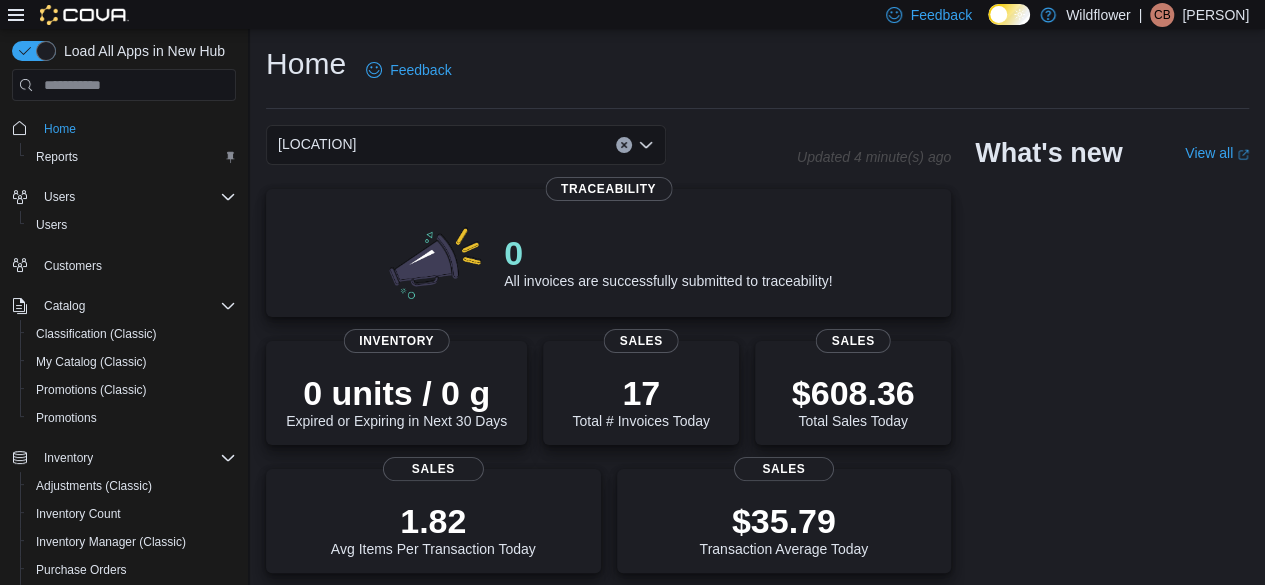 scroll, scrollTop: 0, scrollLeft: 0, axis: both 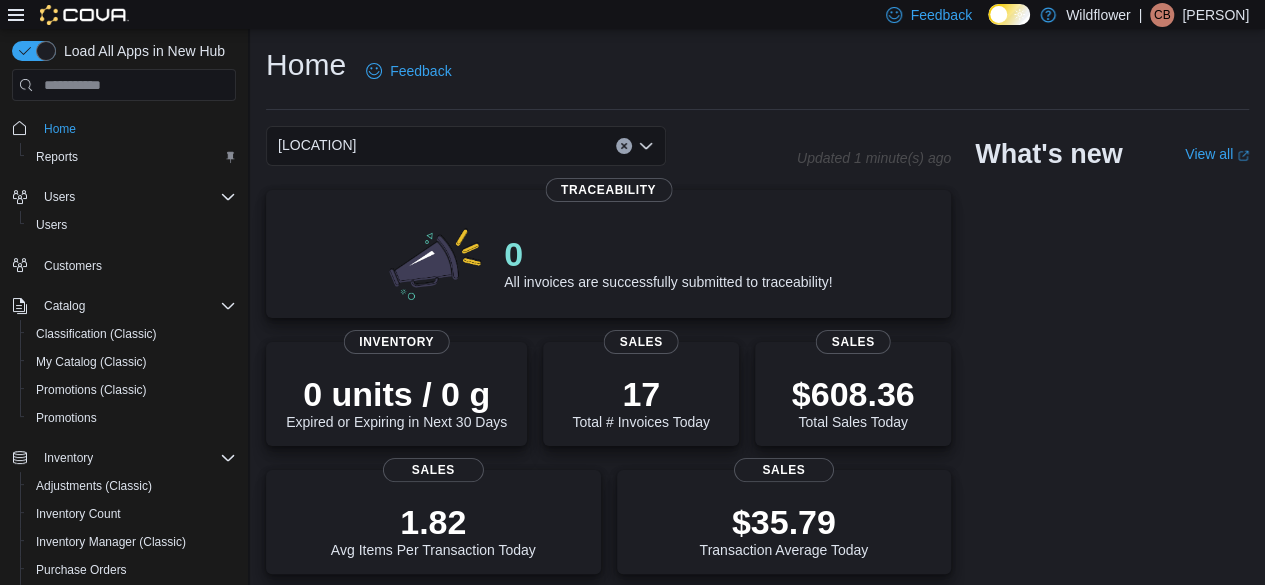 drag, startPoint x: 559, startPoint y: 173, endPoint x: 522, endPoint y: 122, distance: 63.007935 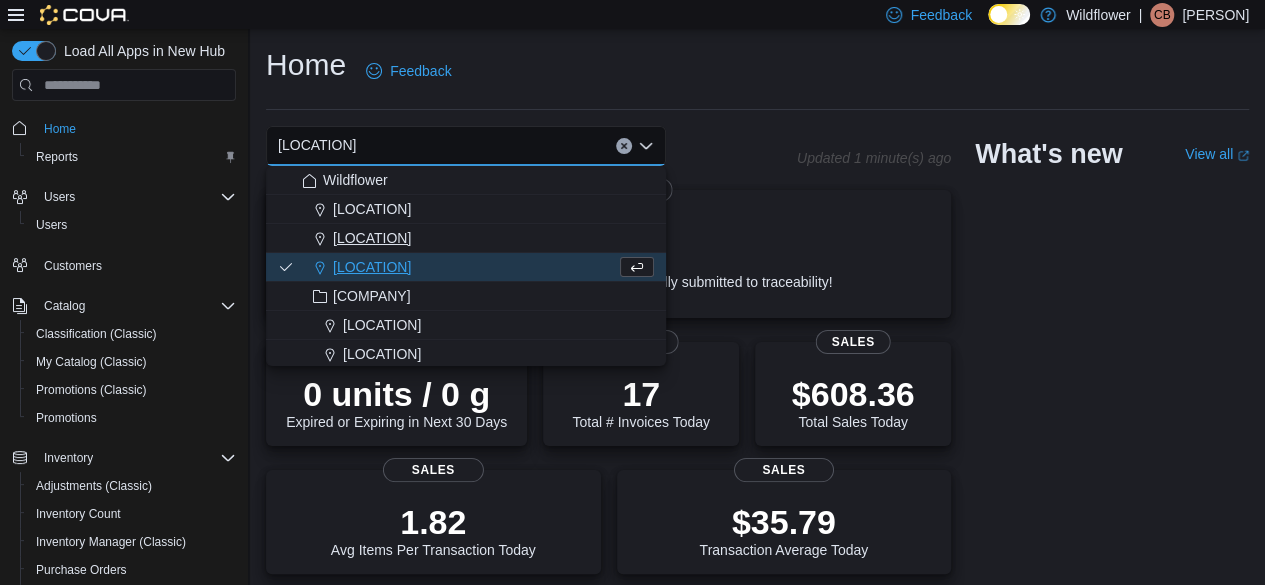 click on "Wildflower North Loop" at bounding box center (372, 238) 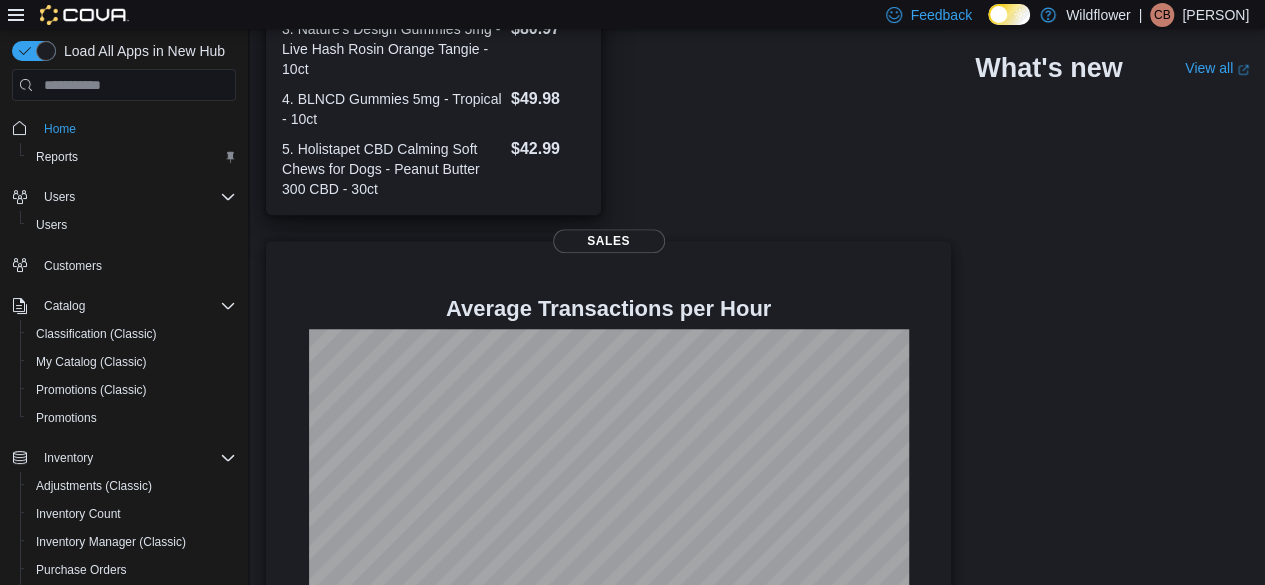 scroll, scrollTop: 838, scrollLeft: 0, axis: vertical 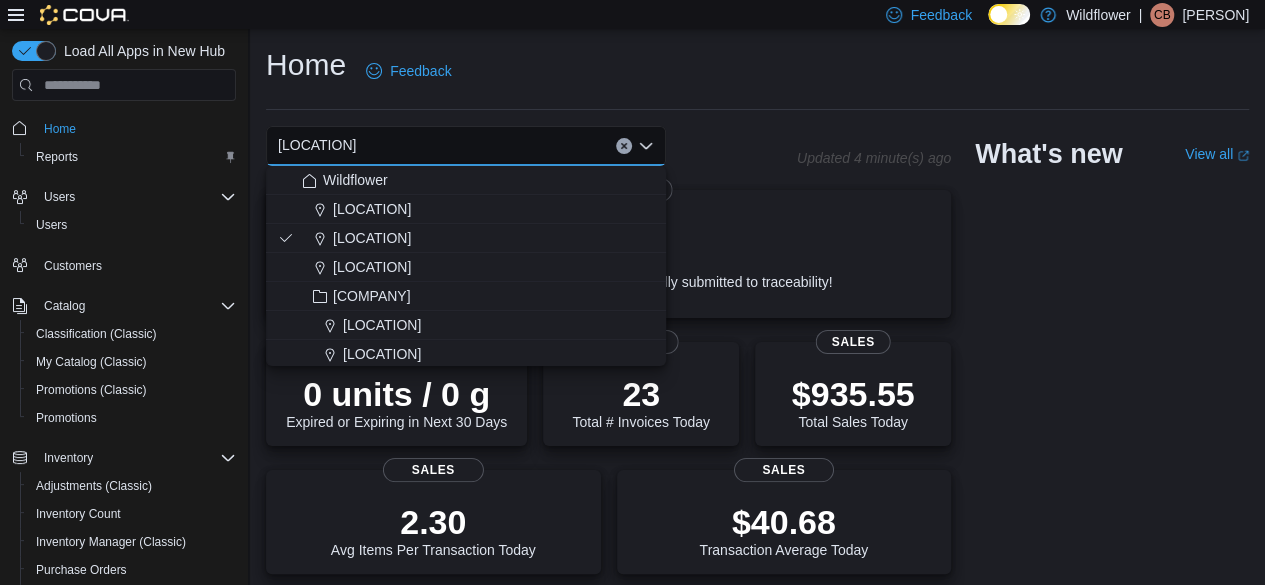 click on "Home Feedback" at bounding box center (757, 71) 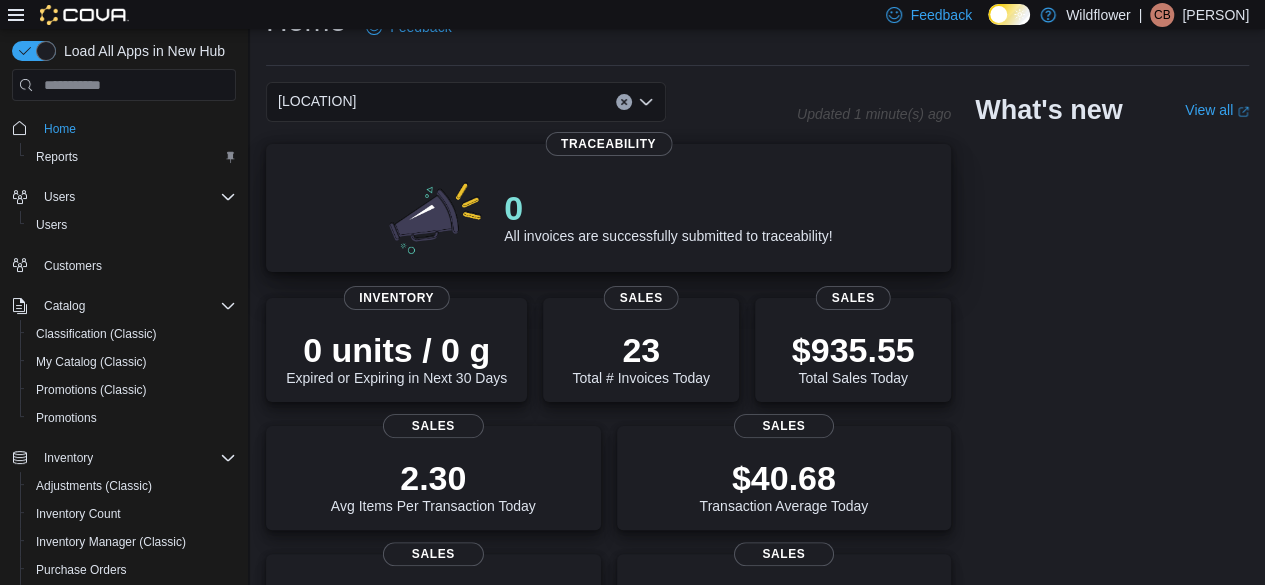 scroll, scrollTop: 0, scrollLeft: 0, axis: both 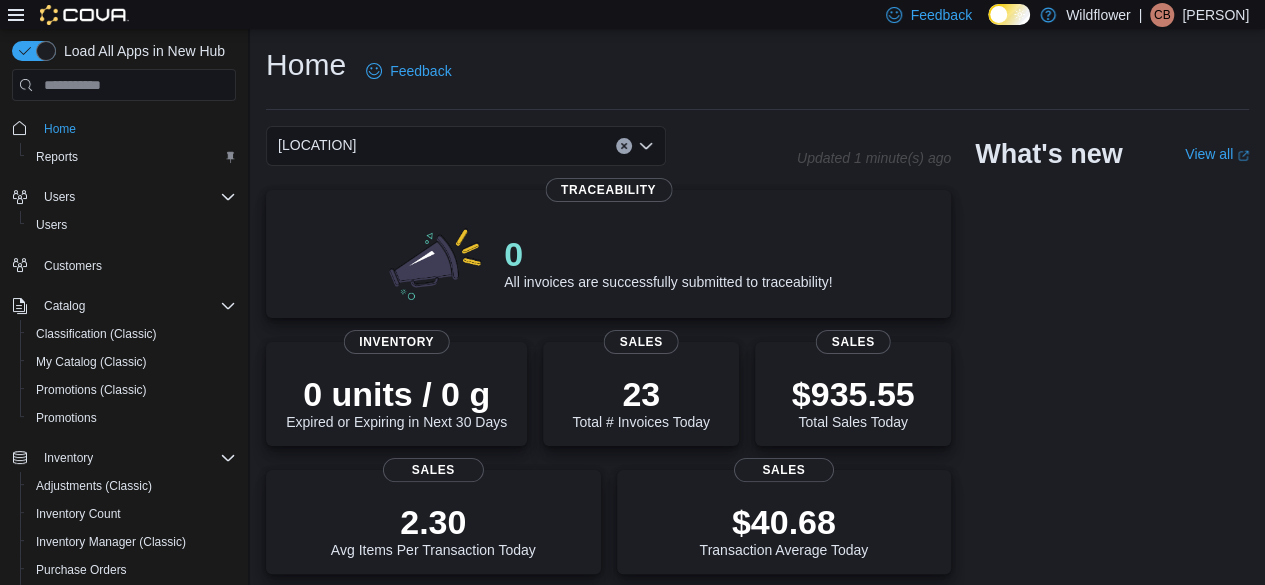 click on "Wildflower North Loop Updated 1 minute(s) ago 0 All invoices are successfully submitted to traceability! Traceability 0 units / 0 g Expired or Expiring in Next 30 Days Inventory 23 Total # Invoices Today Sales $935.55 Total Sales Today Sales 2.30 Avg Items Per Transaction Today Sales $40.68 Transaction Average Today Sales Top Product Sales Today 1. Raidenlabs Gummies 5mg - Powered Passion Orange Guava - 10ct $99.96 2. Camino Gummies 5mg - Excite Wild Cherry - 10ct $95.59 3. Nature's Design Gummies 5mg - Live Hash Rosin Orange Tangie - 10ct $80.97 4. Camino Gummies 5mg - Recover Freshly Squeezed - 10ct $74.97 5. BLNCD Gummies 5mg - Tropical - 10ct $49.98 Sales Top Brand Sales Today 1. BLNCD Naturals $49.98 2. CBD Plus LLC $29.99 3. Crested River $17.99 4. Insight Brewing $17.97 Sales Average Transactions per Hour Sales" at bounding box center (608, 755) 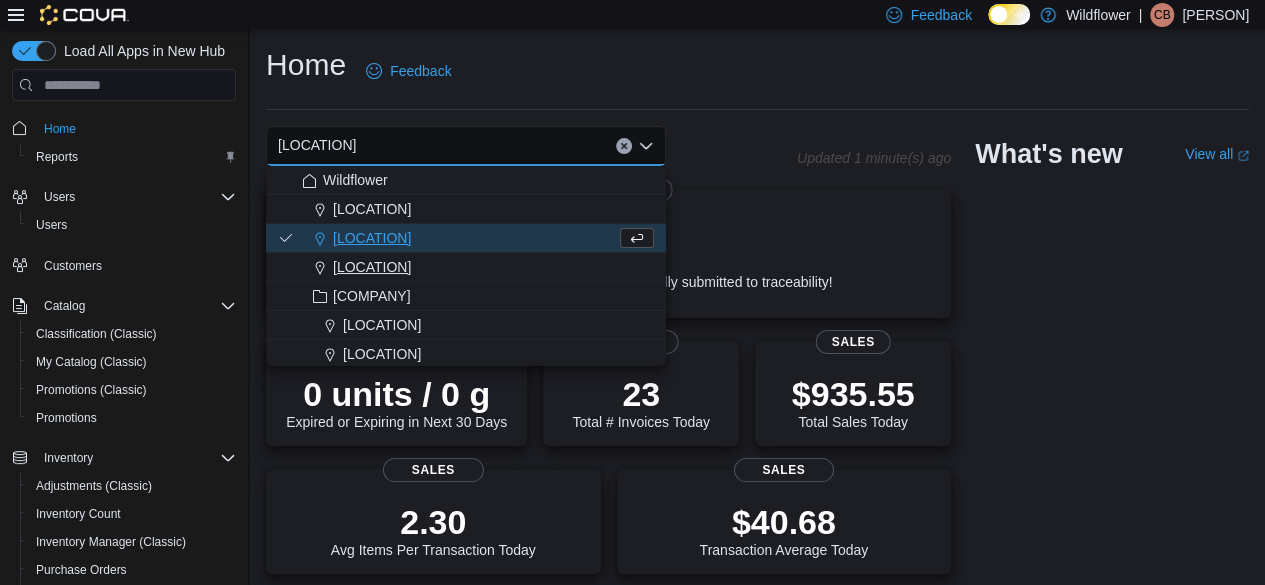 click on "Wildflower Northeast" at bounding box center [372, 267] 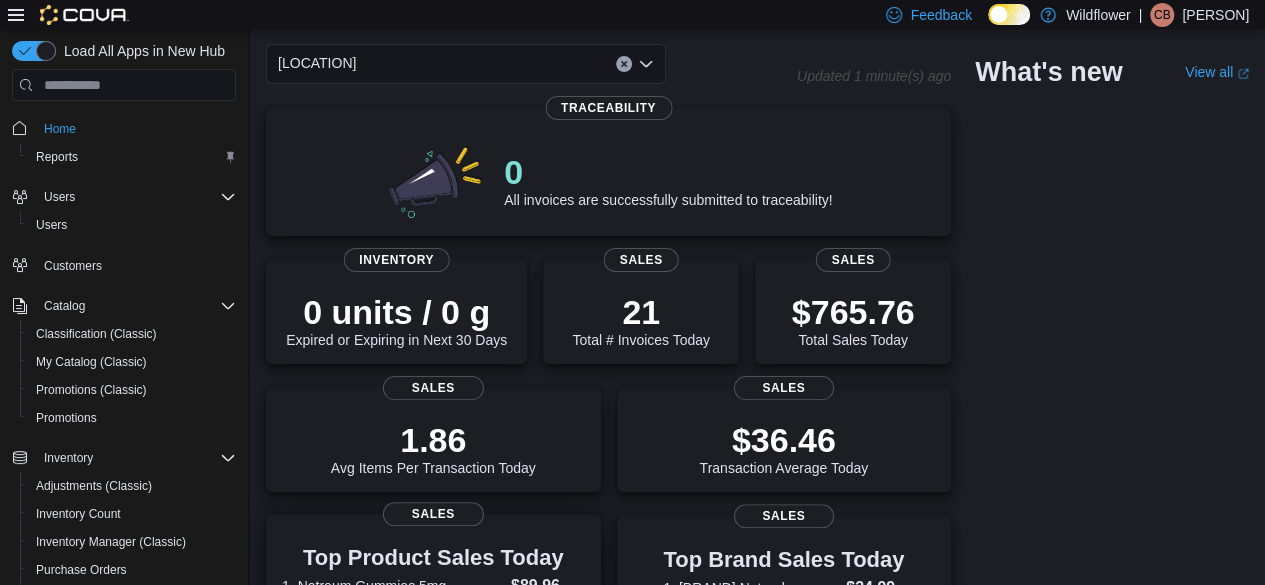 scroll, scrollTop: 78, scrollLeft: 0, axis: vertical 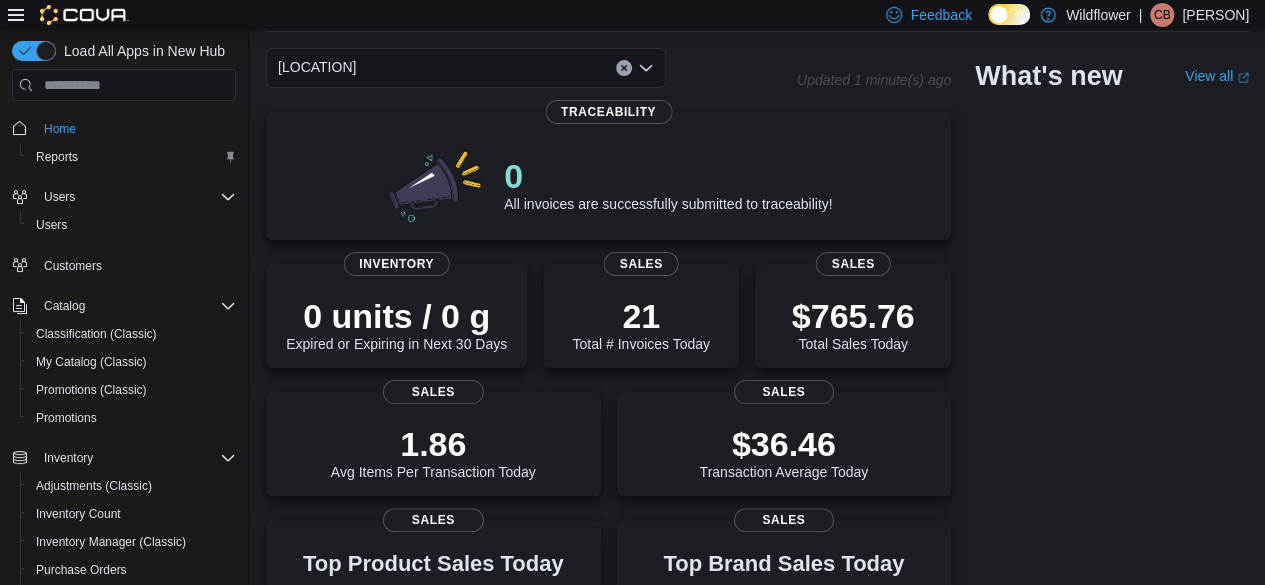 click on "Wildflower Northeast" at bounding box center [466, 68] 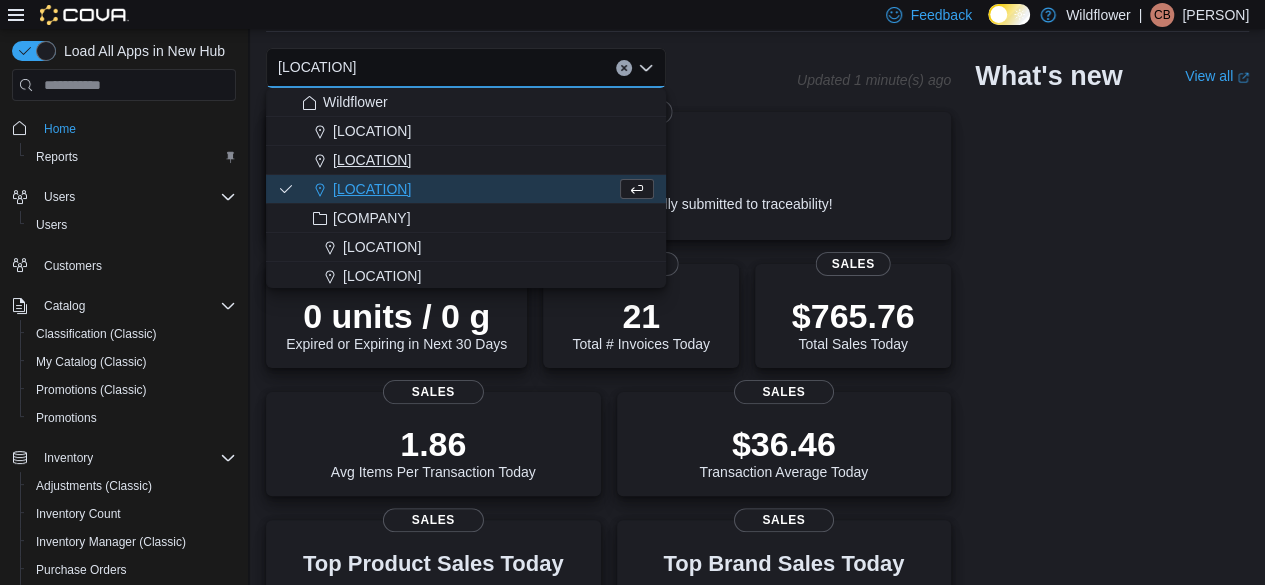 click on "Wildflower North Loop" at bounding box center [372, 160] 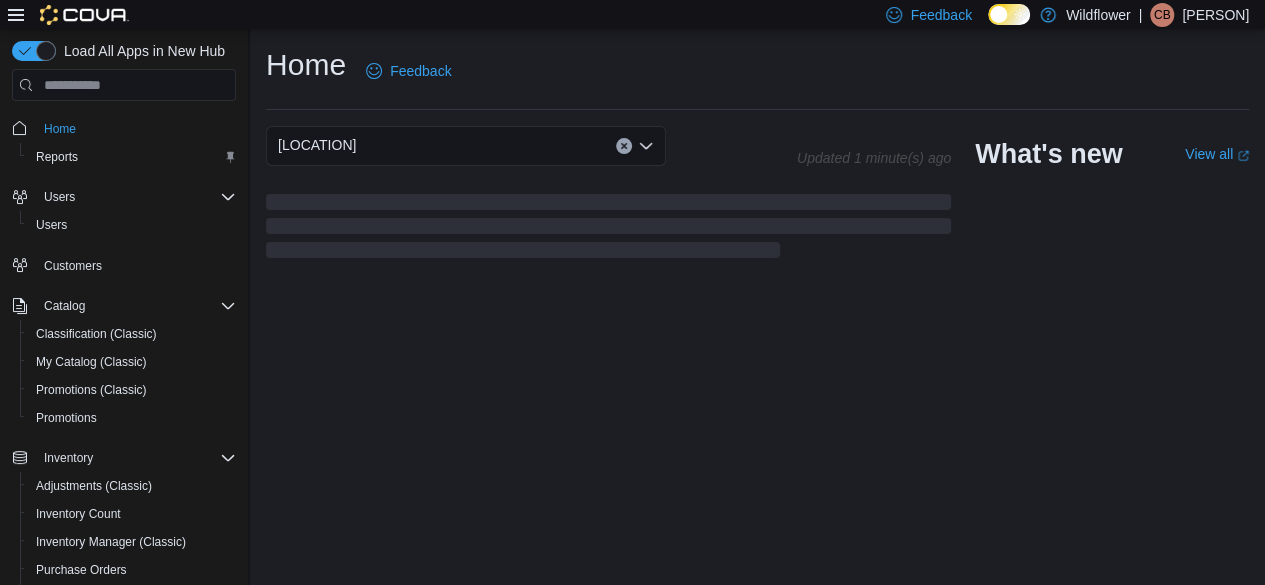 scroll, scrollTop: 0, scrollLeft: 0, axis: both 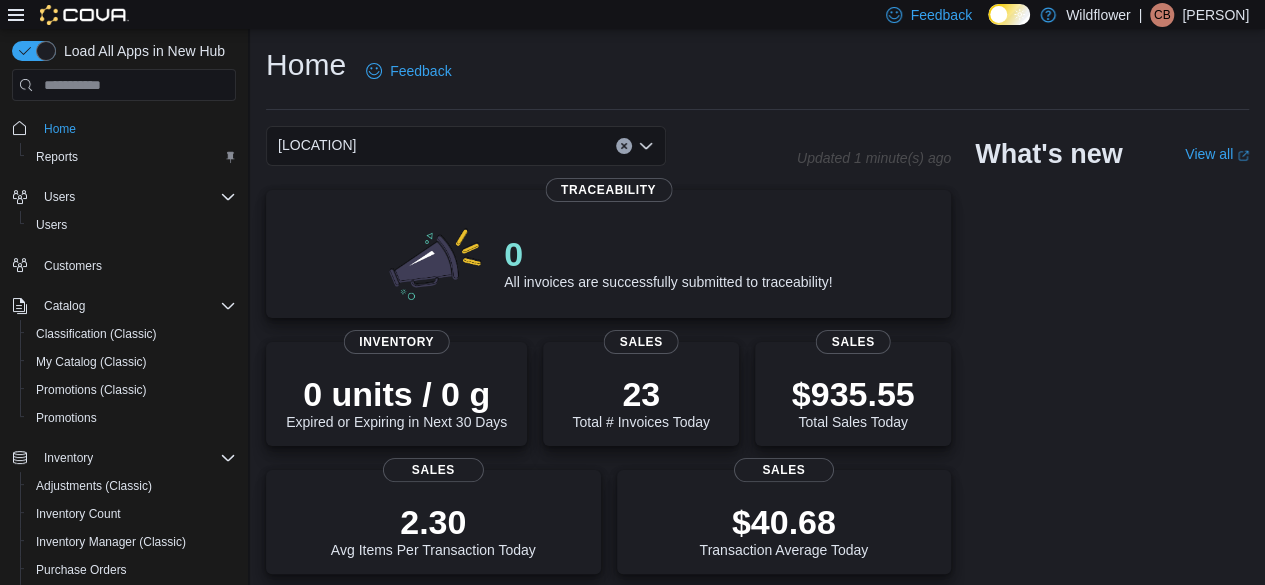 click on "Wildflower North Loop Combo box. Selected. Wildflower North Loop. Press Backspace to delete Wildflower North Loop. Combo box input. Select a Location. Type some text or, to display a list of choices, press Down Arrow. To exit the list of choices, press Escape." at bounding box center (466, 146) 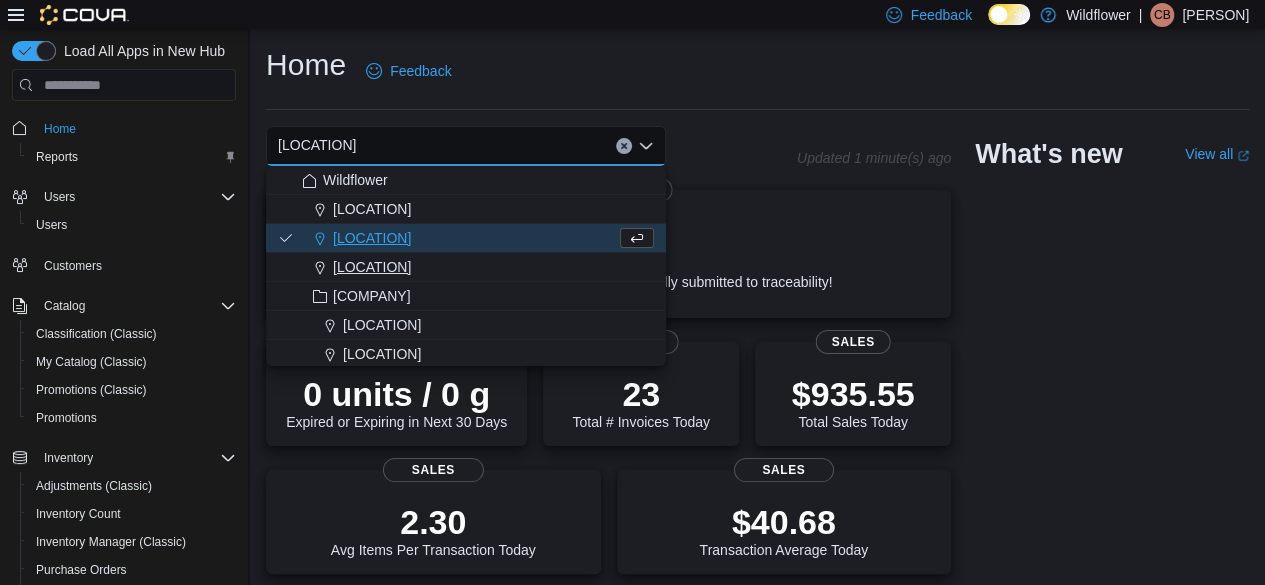 click on "Wildflower Northeast" at bounding box center [372, 267] 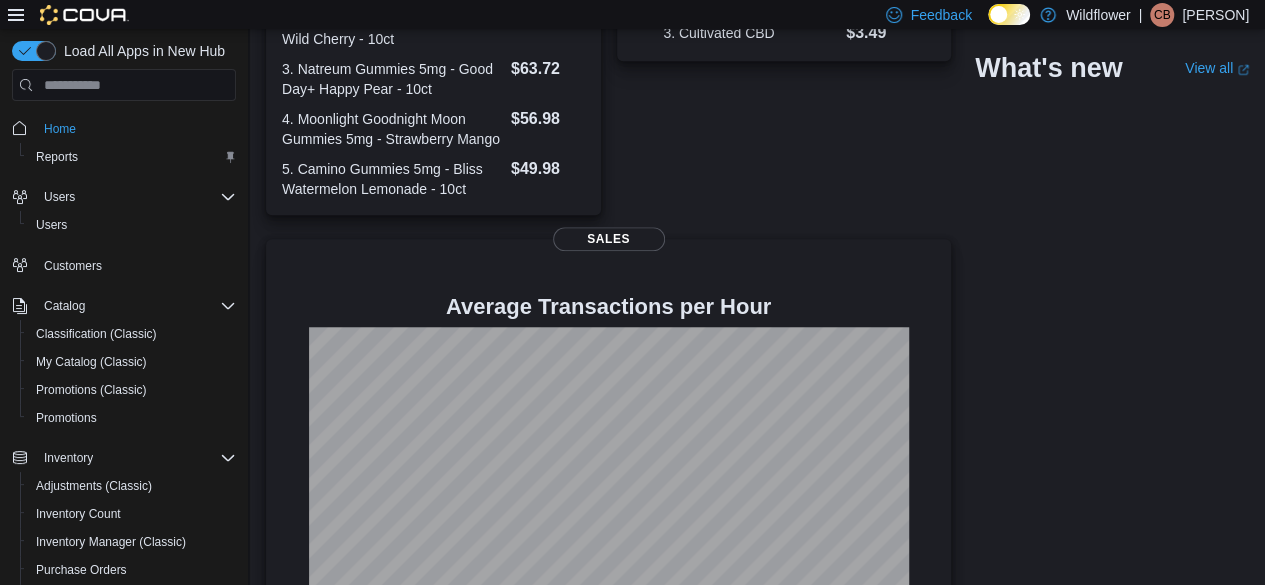 scroll, scrollTop: 778, scrollLeft: 0, axis: vertical 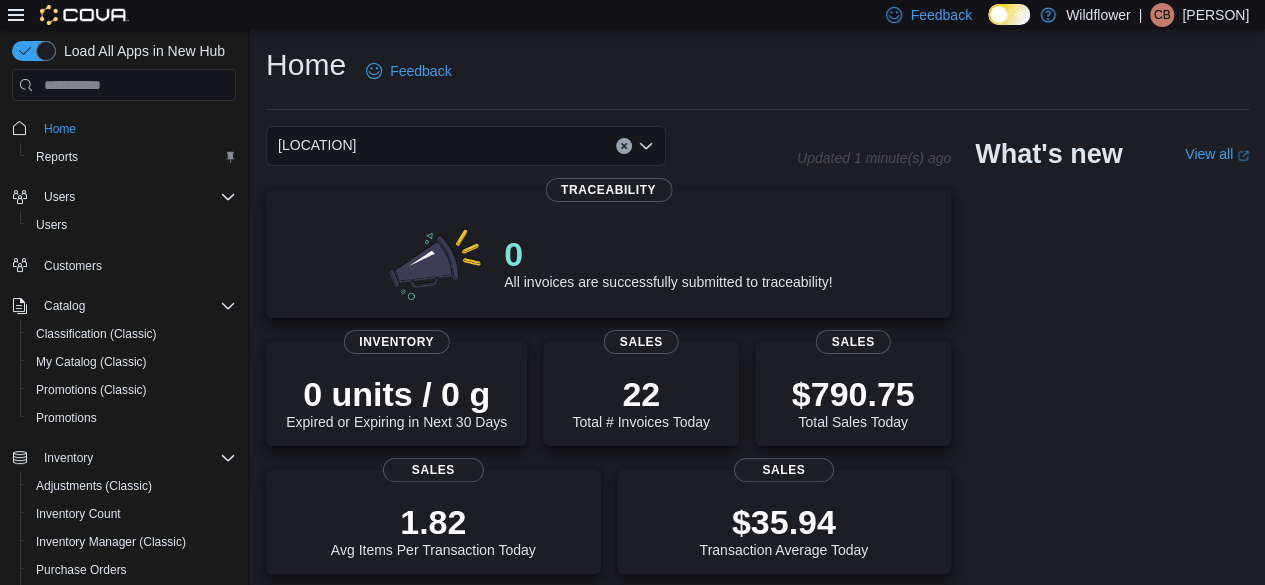 click on "Home Feedback" at bounding box center (757, 71) 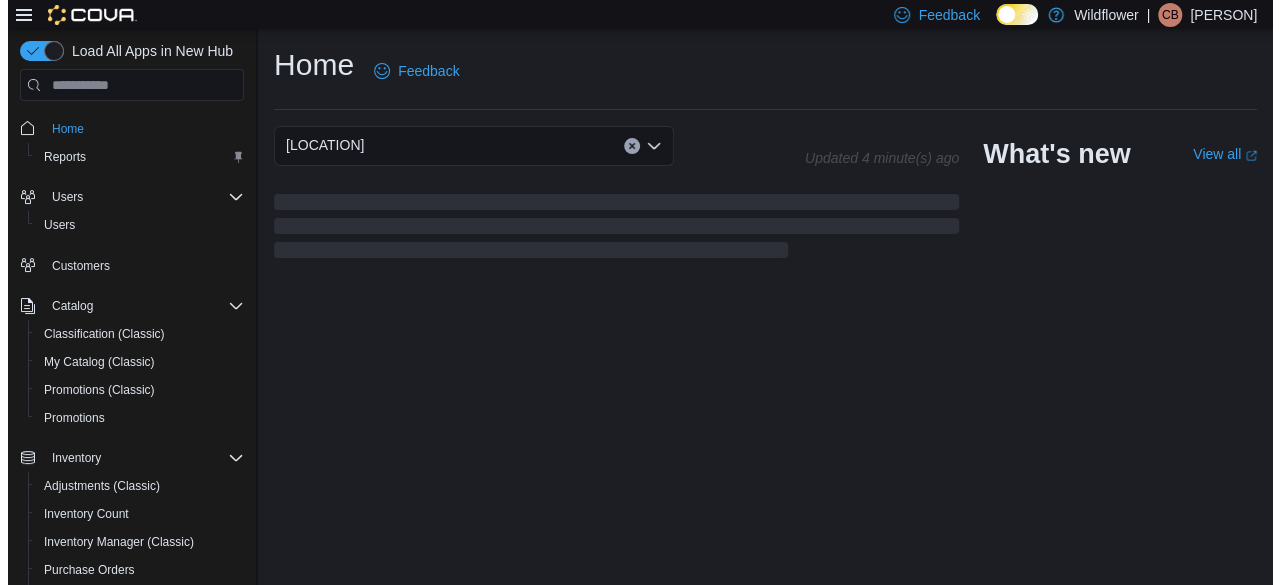 scroll, scrollTop: 0, scrollLeft: 0, axis: both 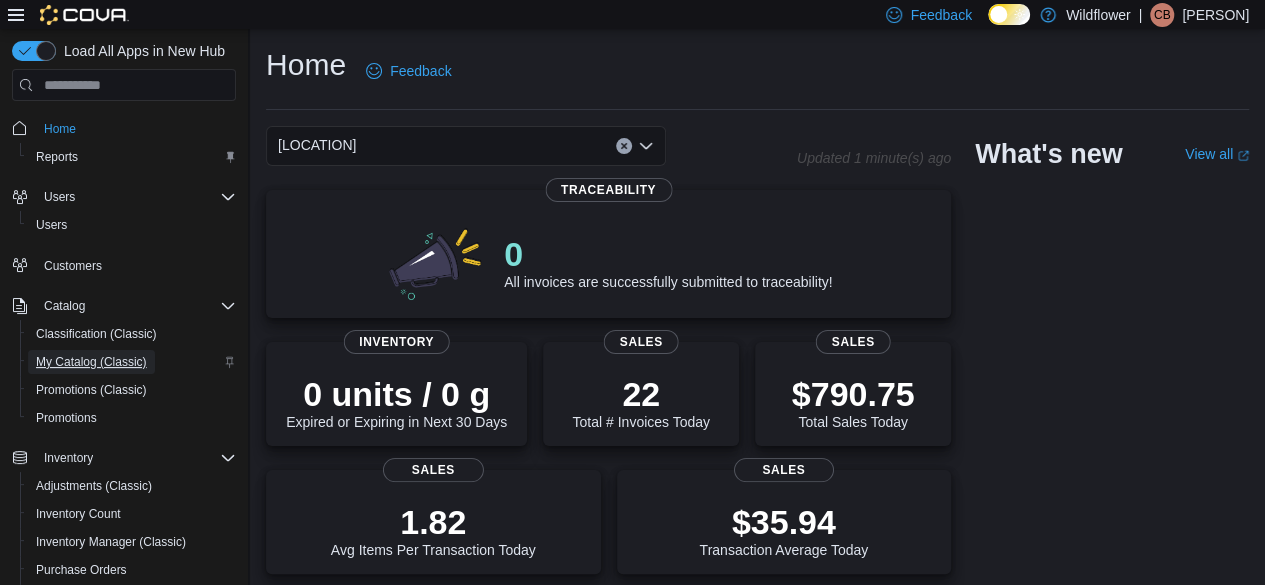 click on "My Catalog (Classic)" at bounding box center [91, 362] 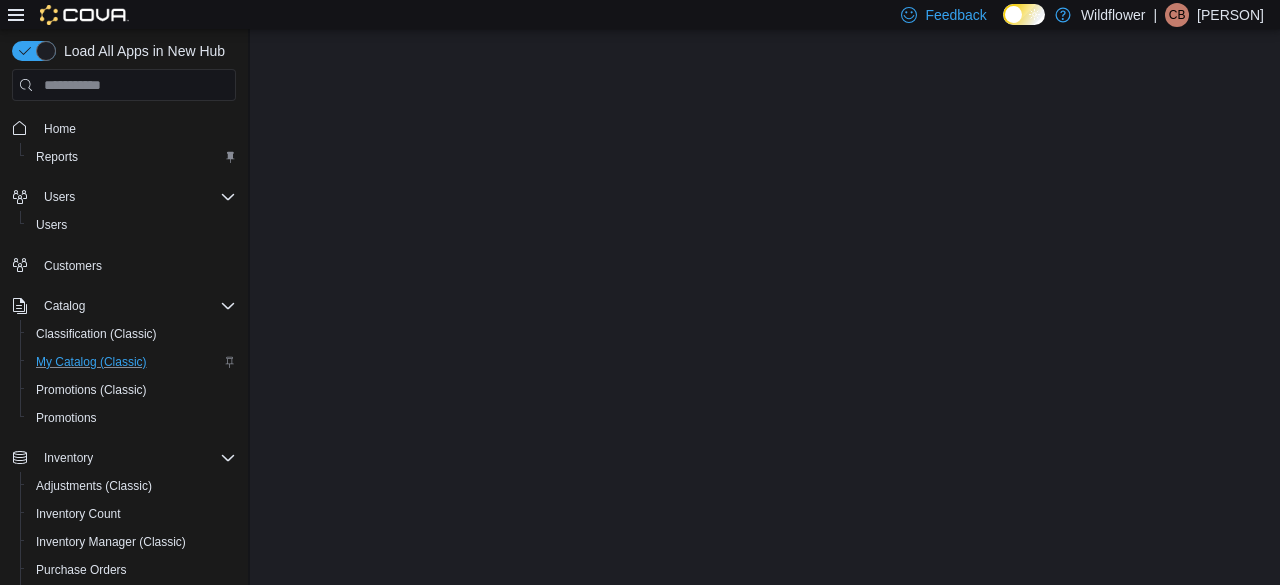 scroll, scrollTop: 0, scrollLeft: 0, axis: both 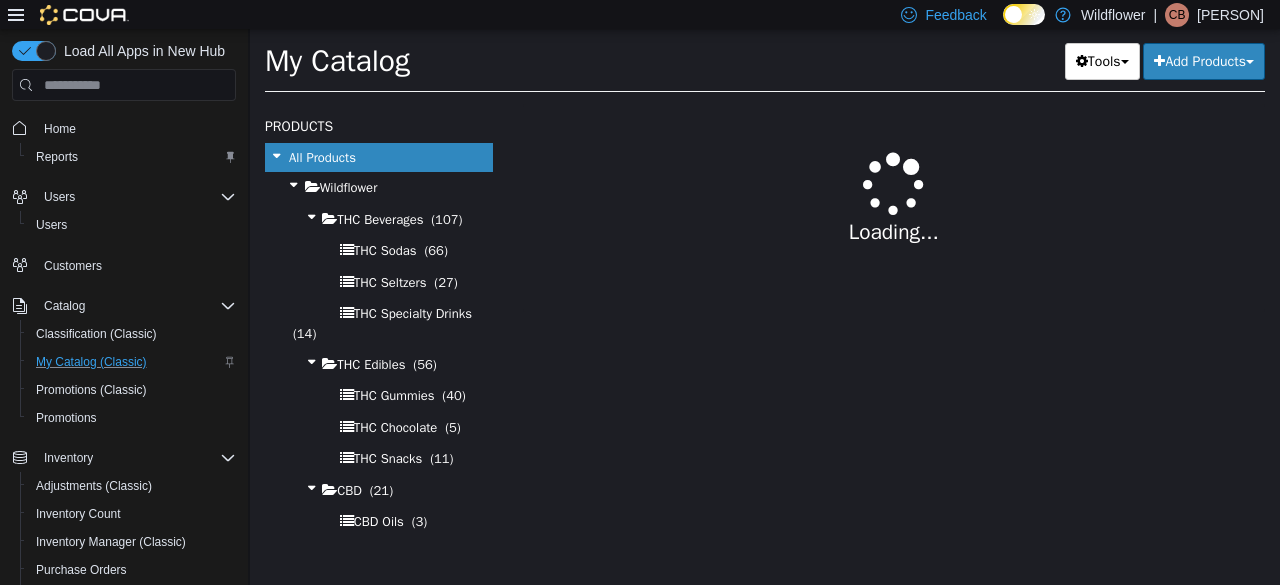 select on "**********" 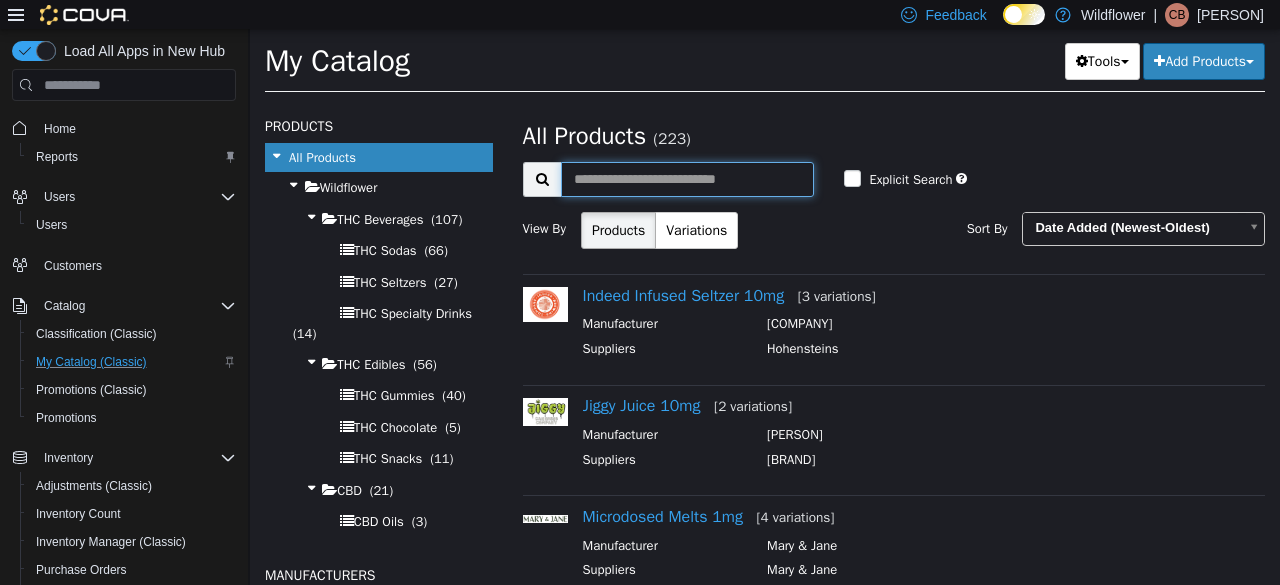 click at bounding box center [688, 179] 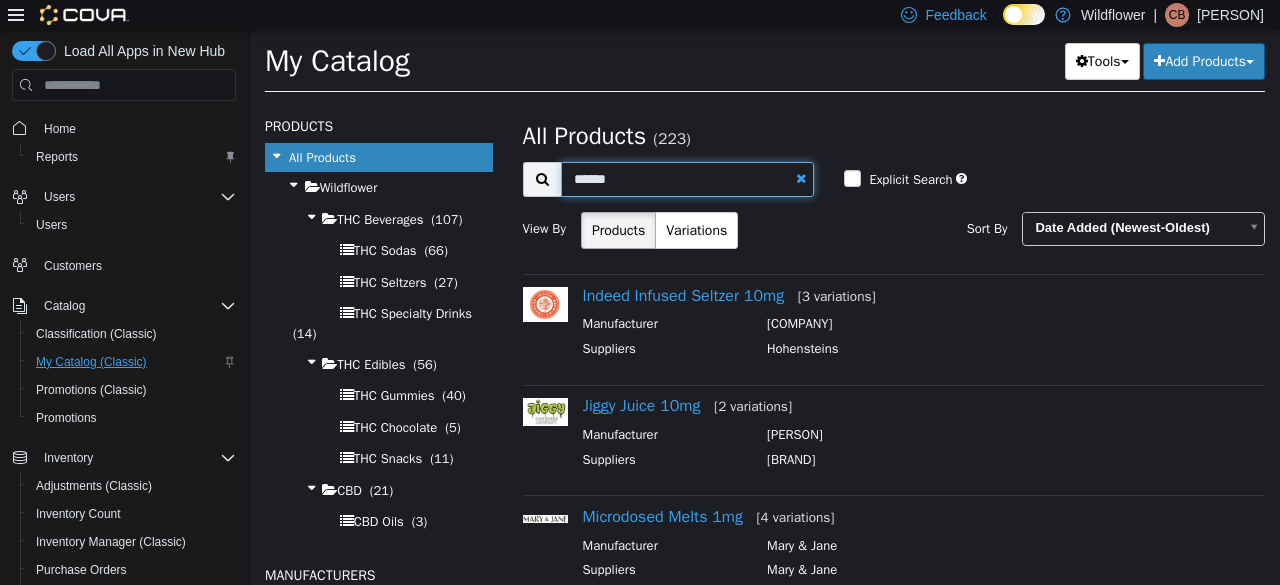 type on "******" 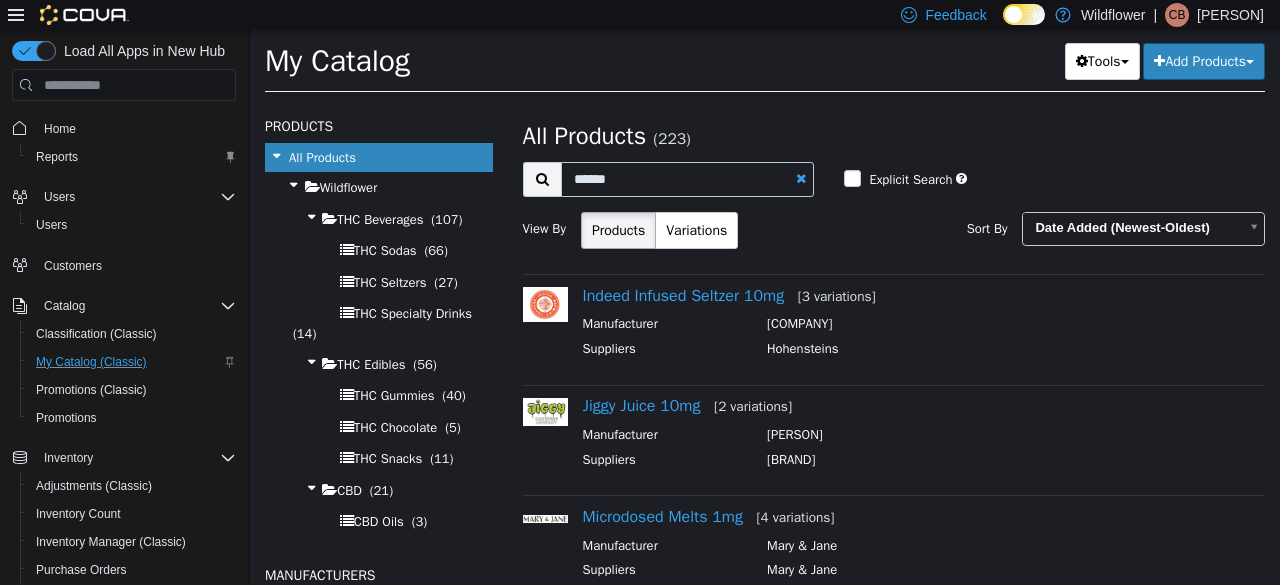 select on "**********" 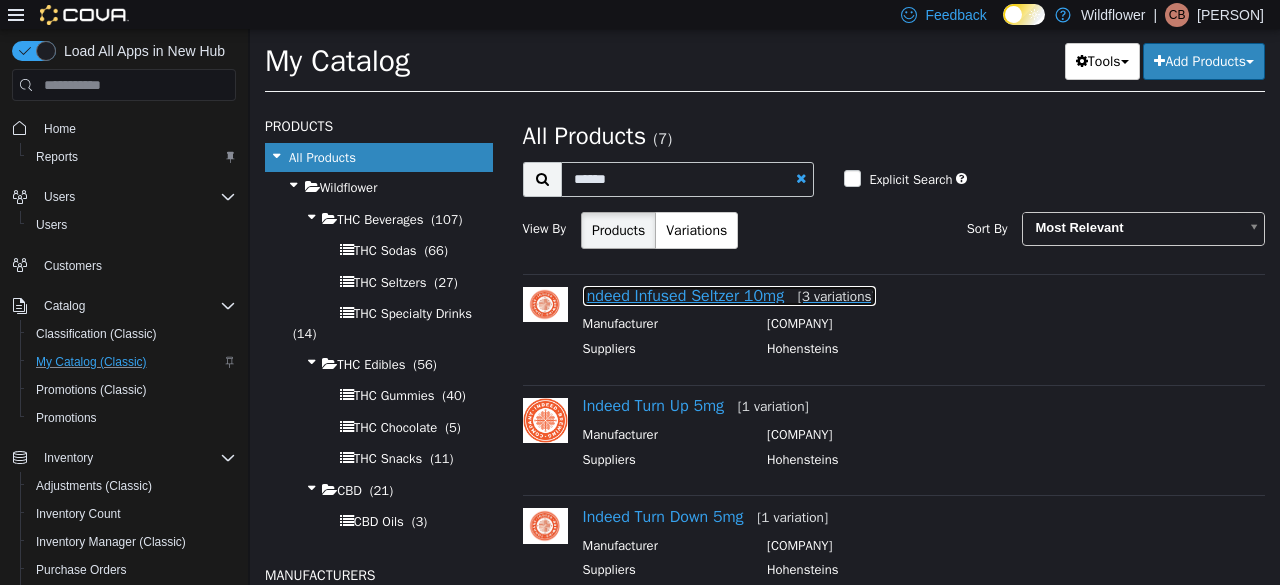 click on "Indeed Infused Seltzer 10mg
[3 variations]" at bounding box center (729, 296) 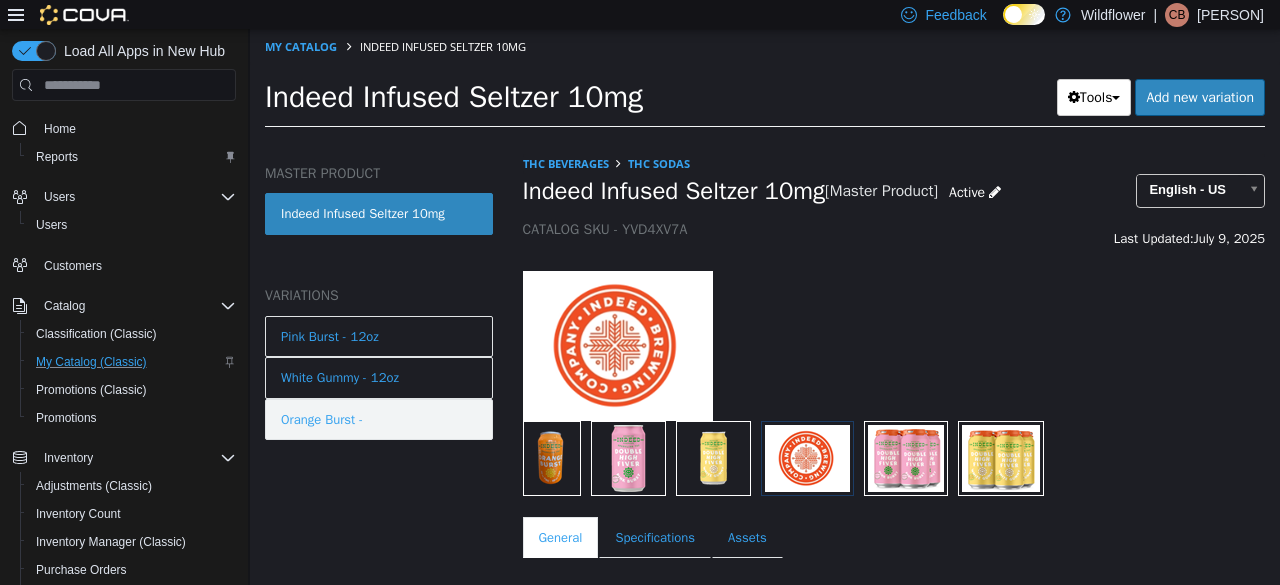 click on "Orange Burst -" at bounding box center (379, 420) 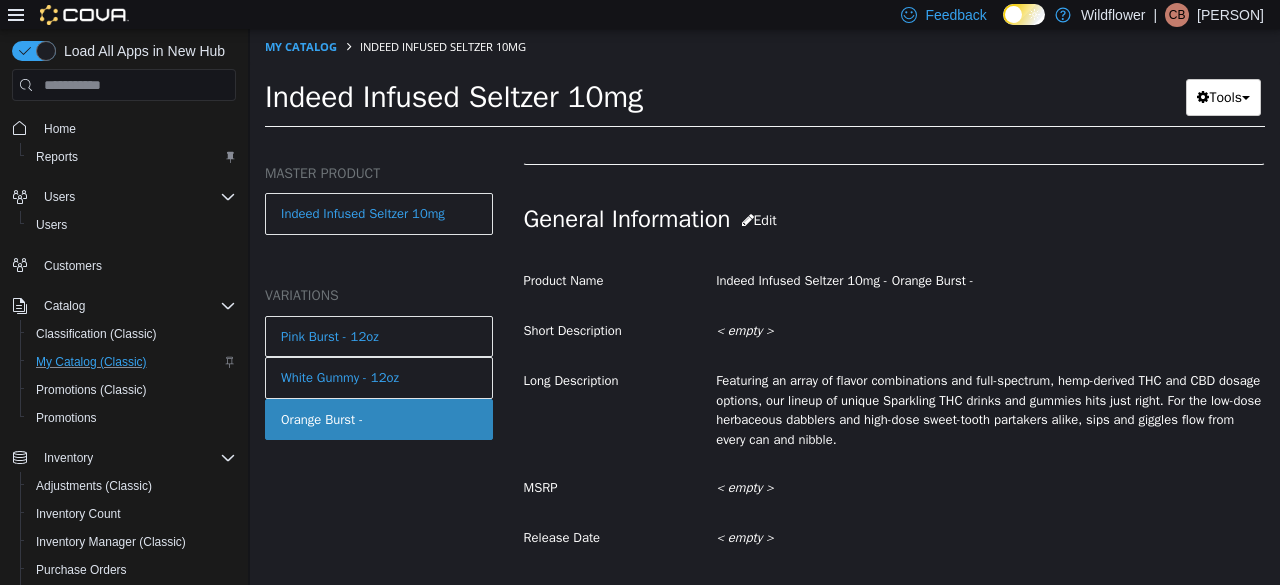 scroll, scrollTop: 600, scrollLeft: 0, axis: vertical 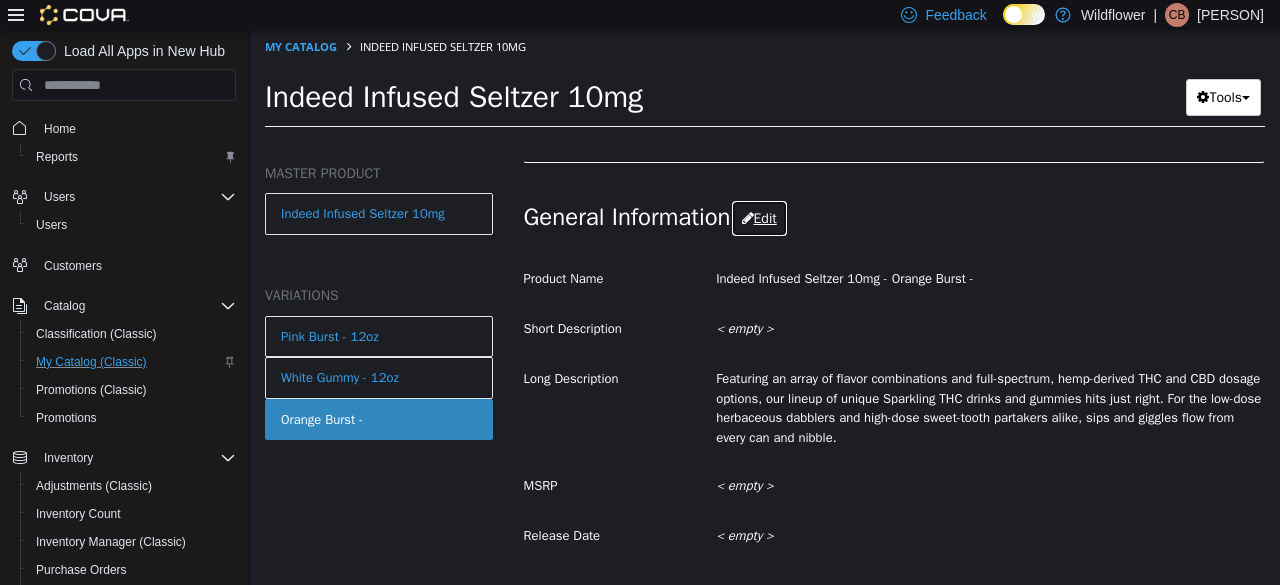 click on "Edit" at bounding box center [759, 218] 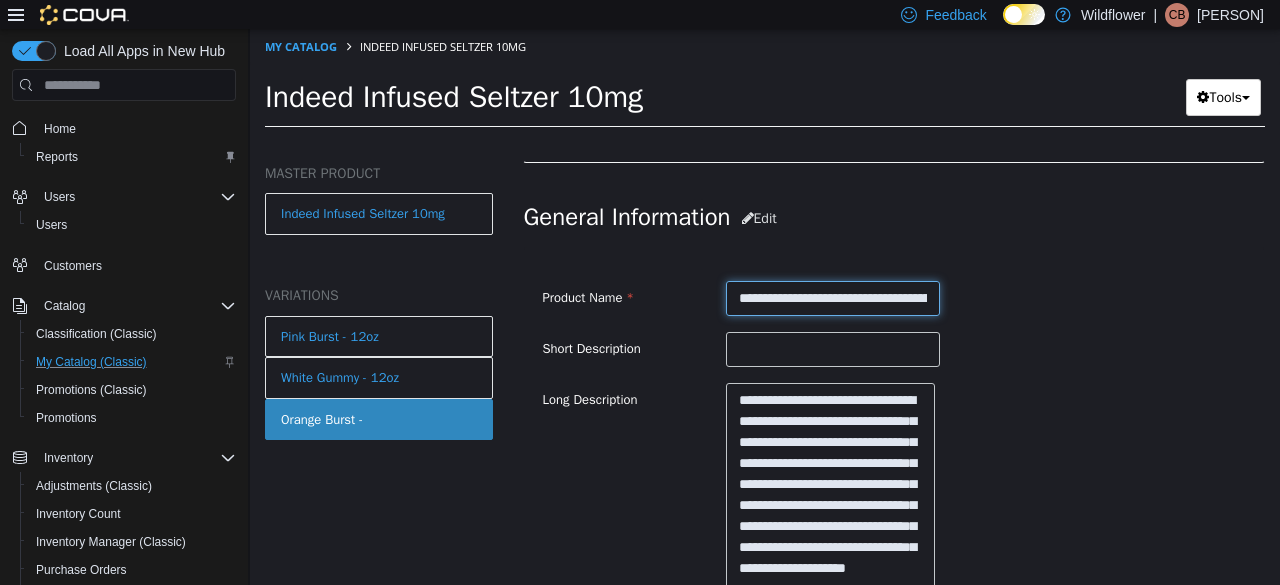 click on "**********" at bounding box center [833, 298] 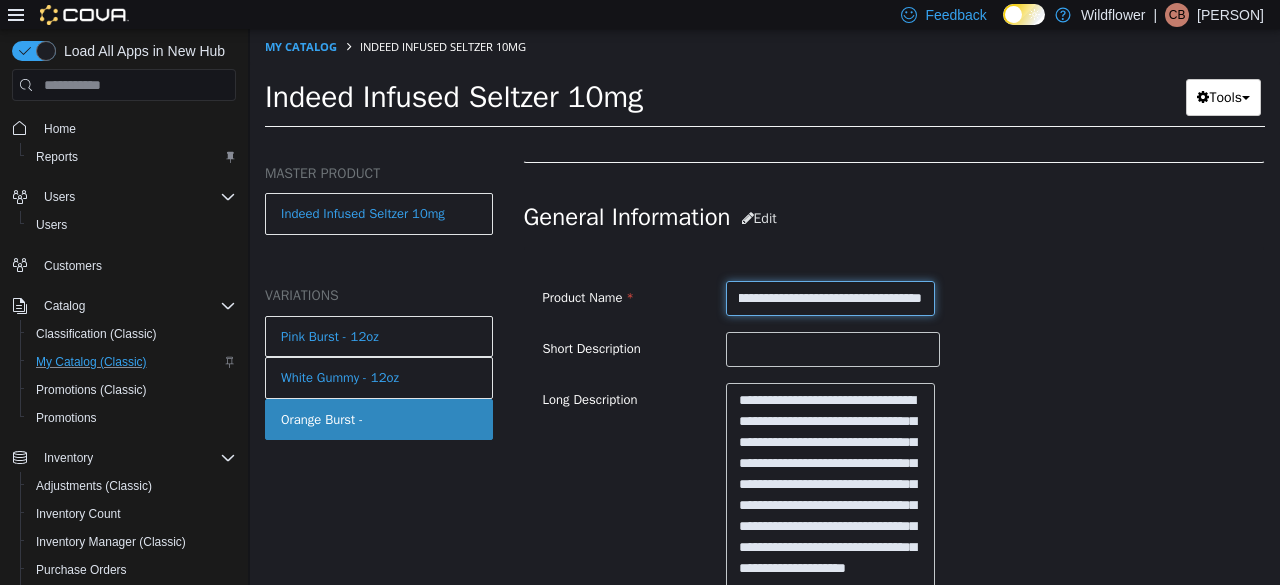 scroll, scrollTop: 0, scrollLeft: 96, axis: horizontal 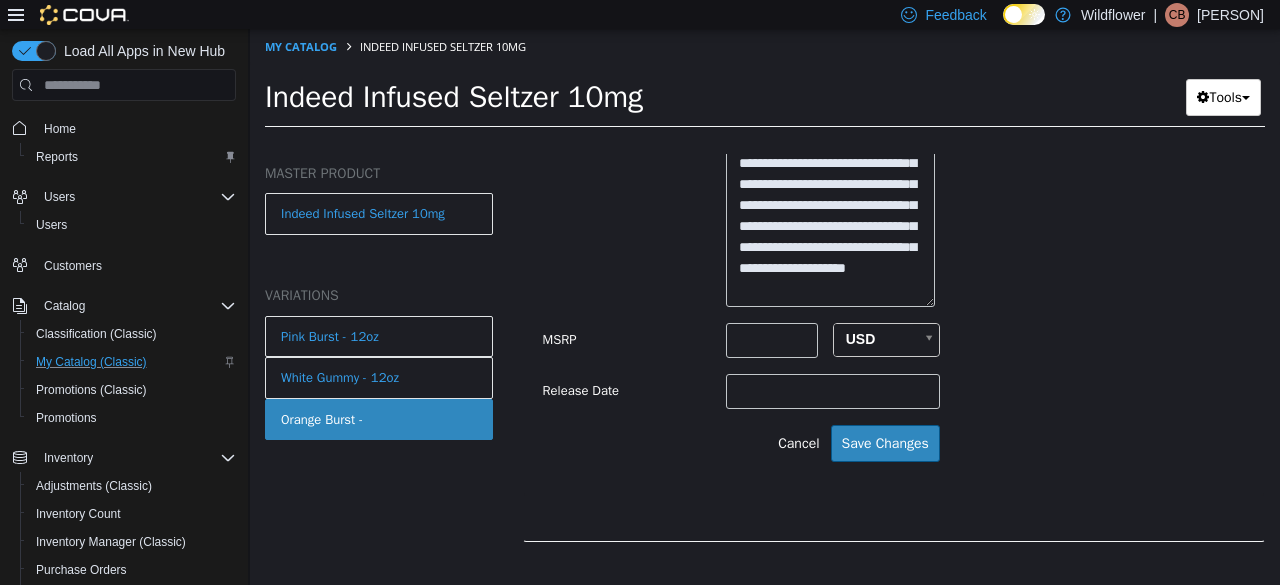 type on "**********" 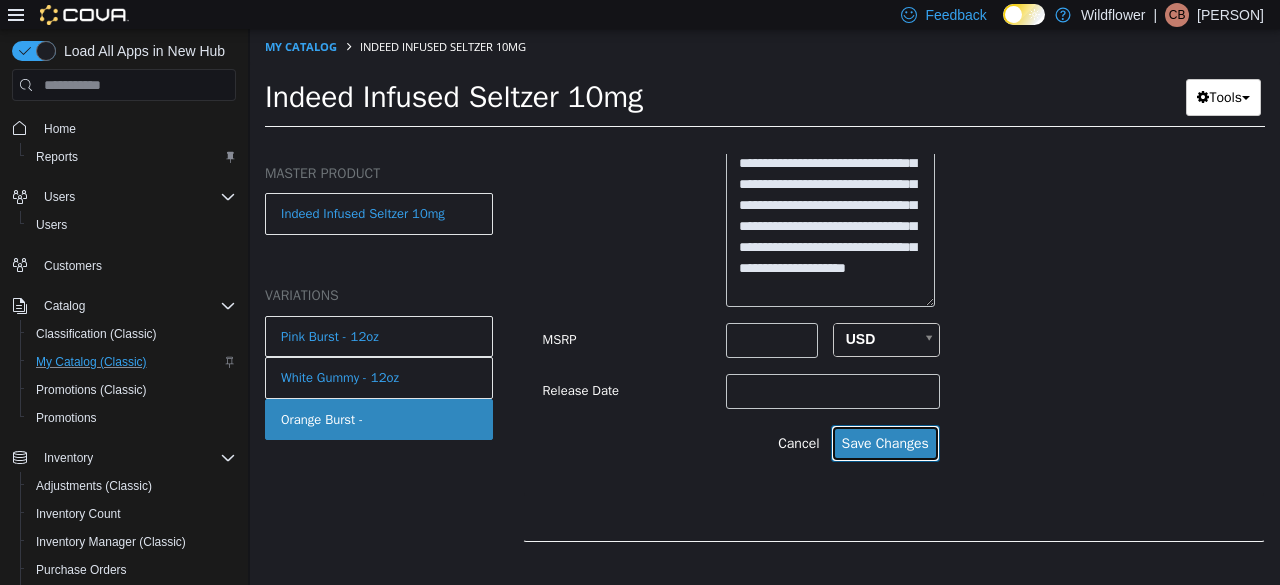 scroll, scrollTop: 0, scrollLeft: 0, axis: both 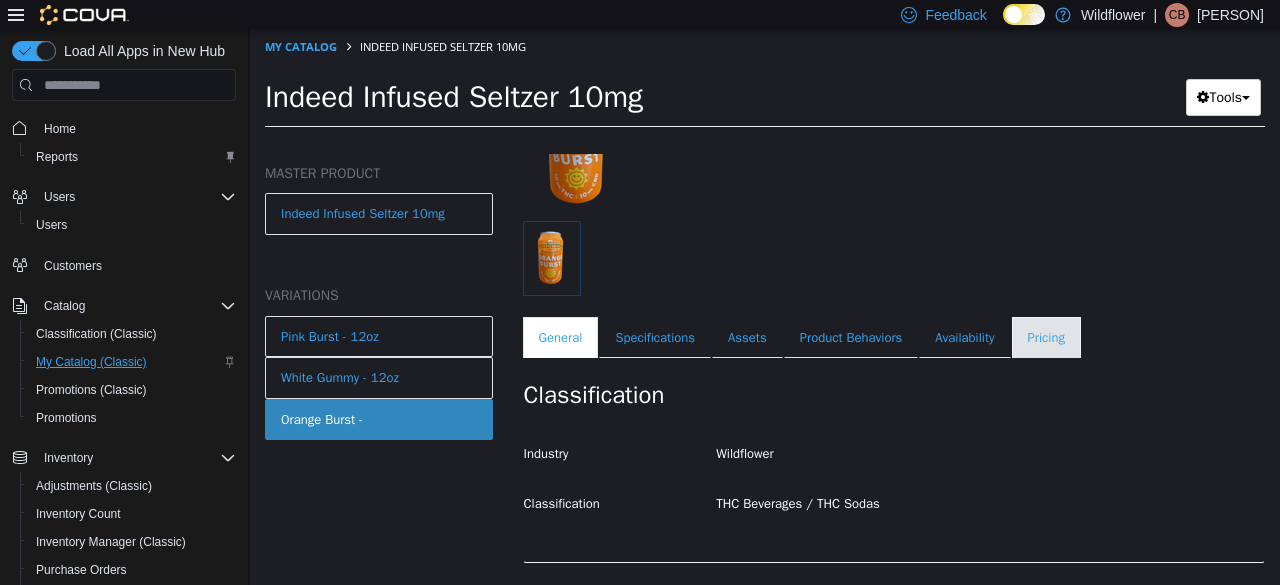 click on "Pricing" at bounding box center [1046, 338] 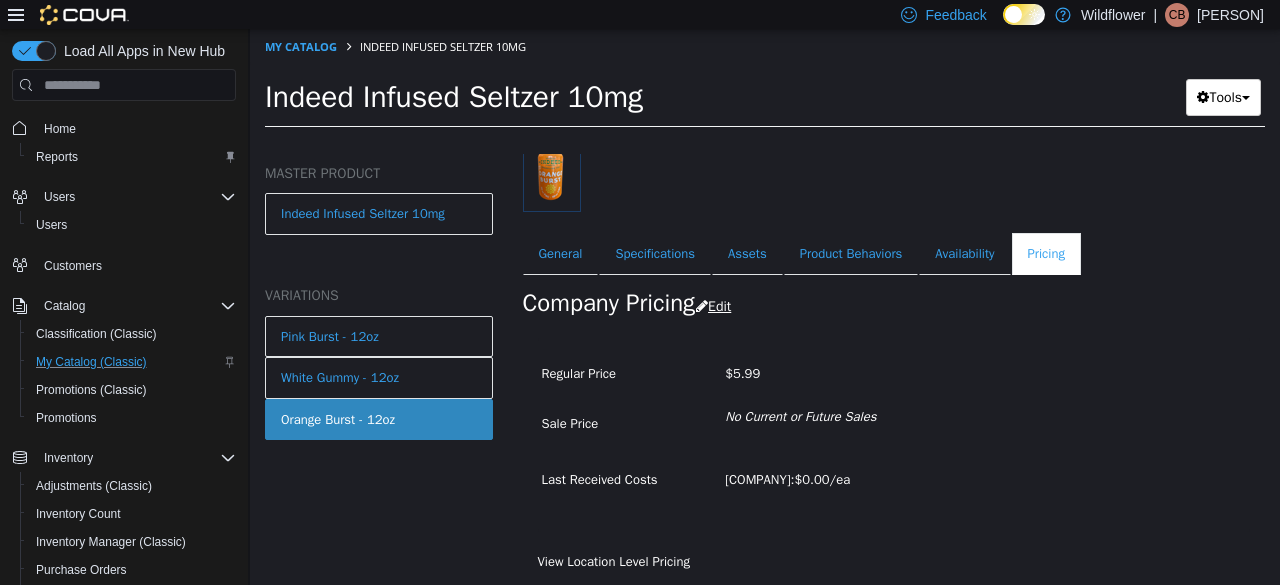 scroll, scrollTop: 284, scrollLeft: 0, axis: vertical 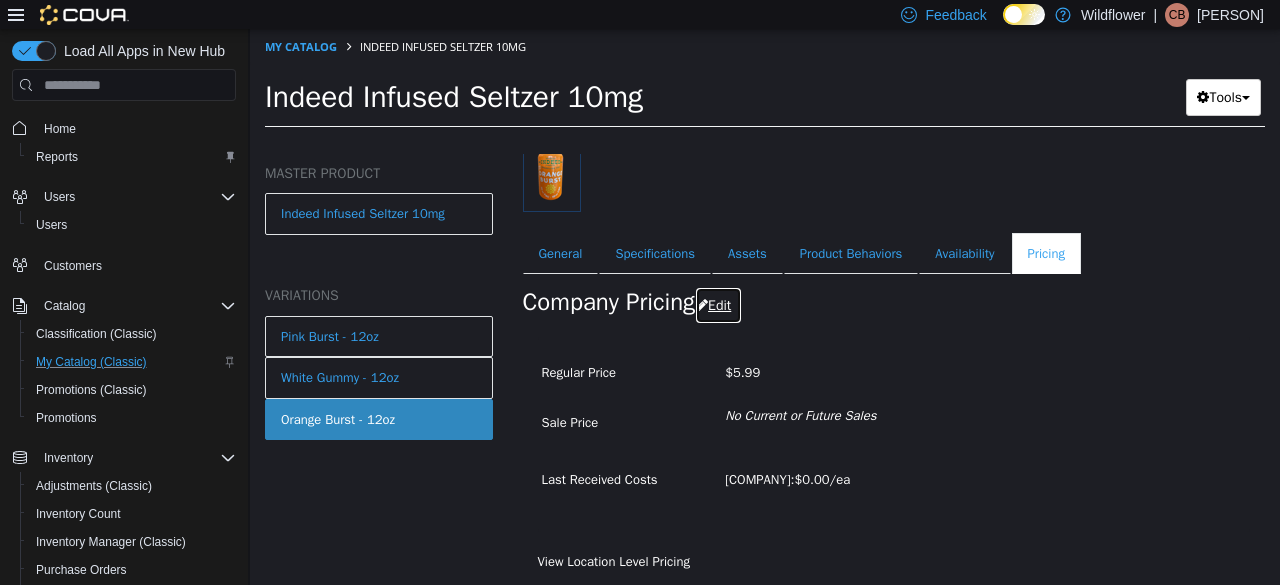 click on "Edit" at bounding box center [718, 305] 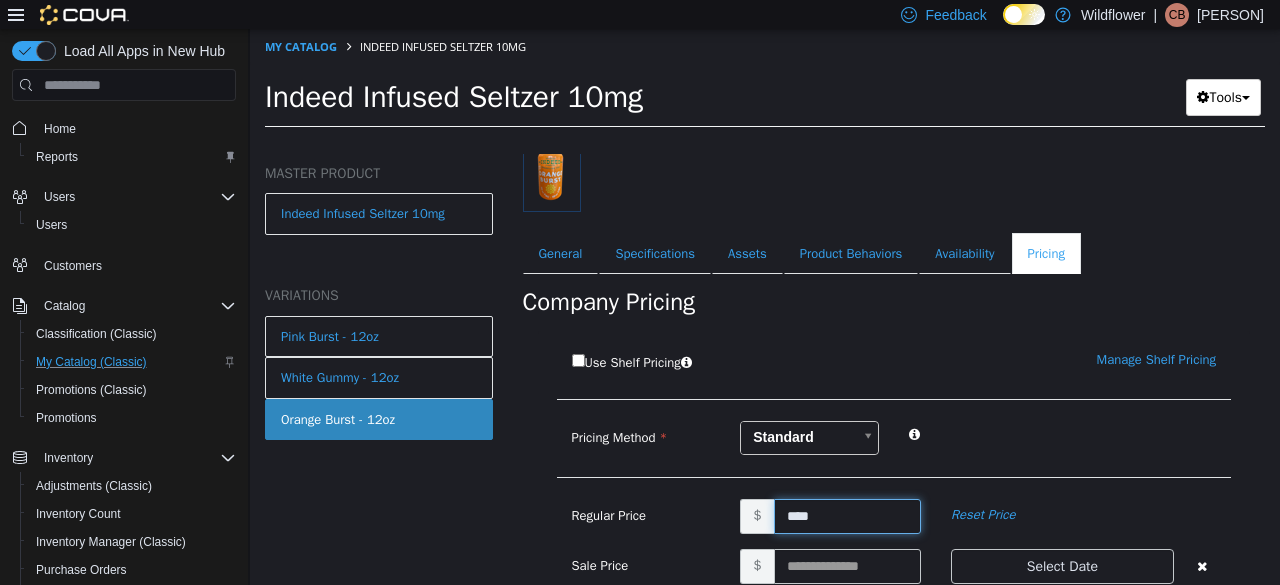 click on "****" at bounding box center [847, 516] 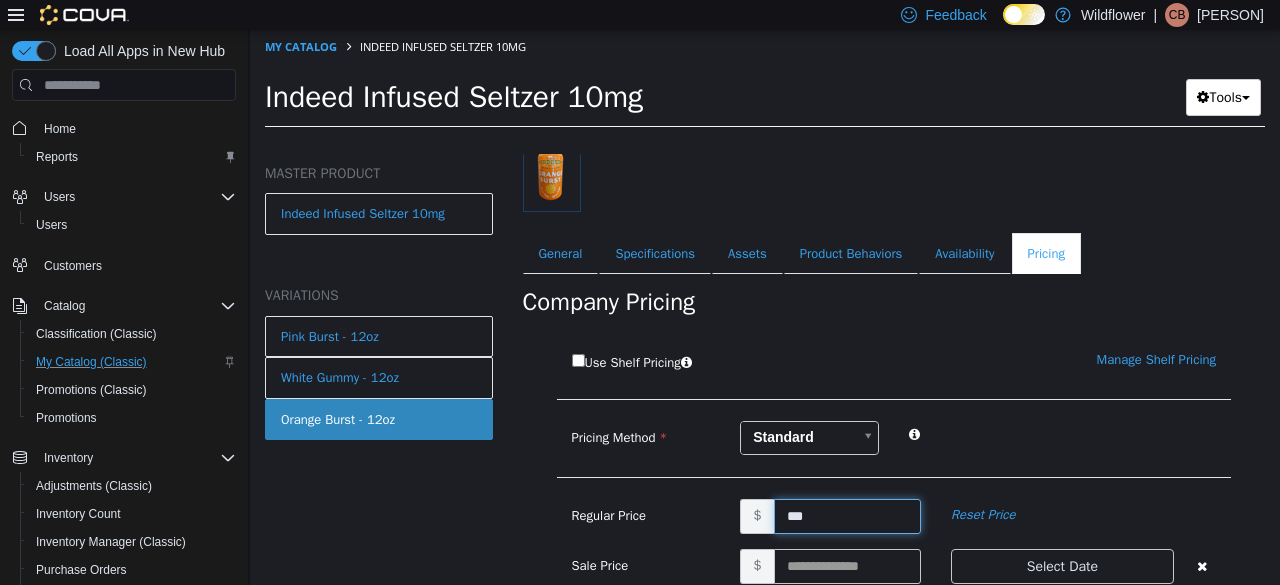 type on "****" 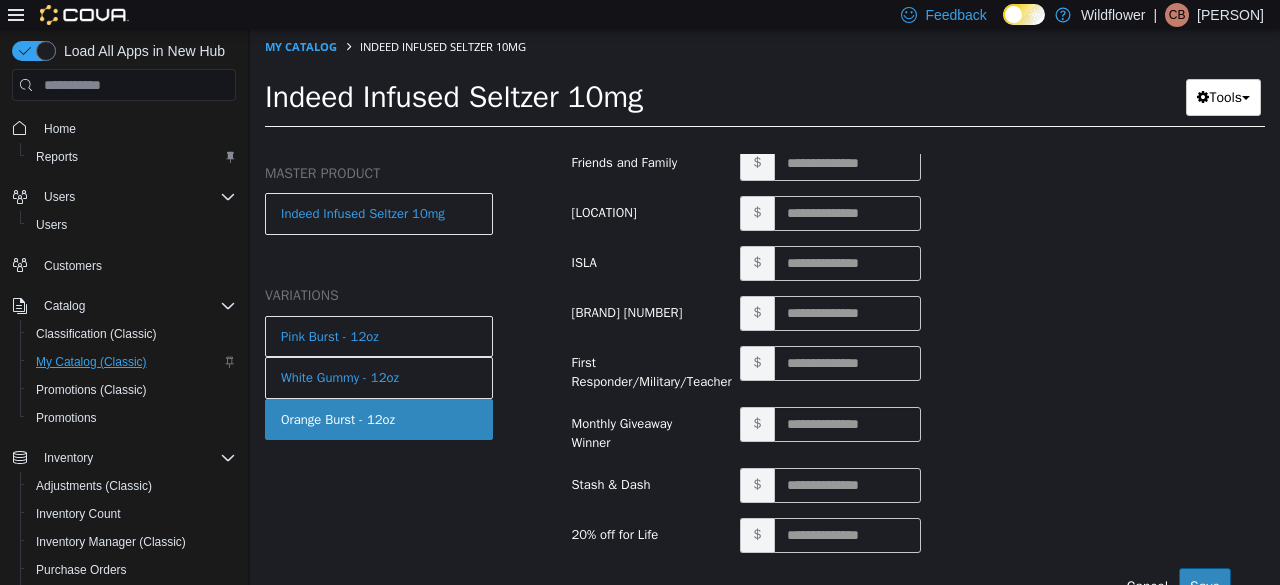 scroll, scrollTop: 930, scrollLeft: 0, axis: vertical 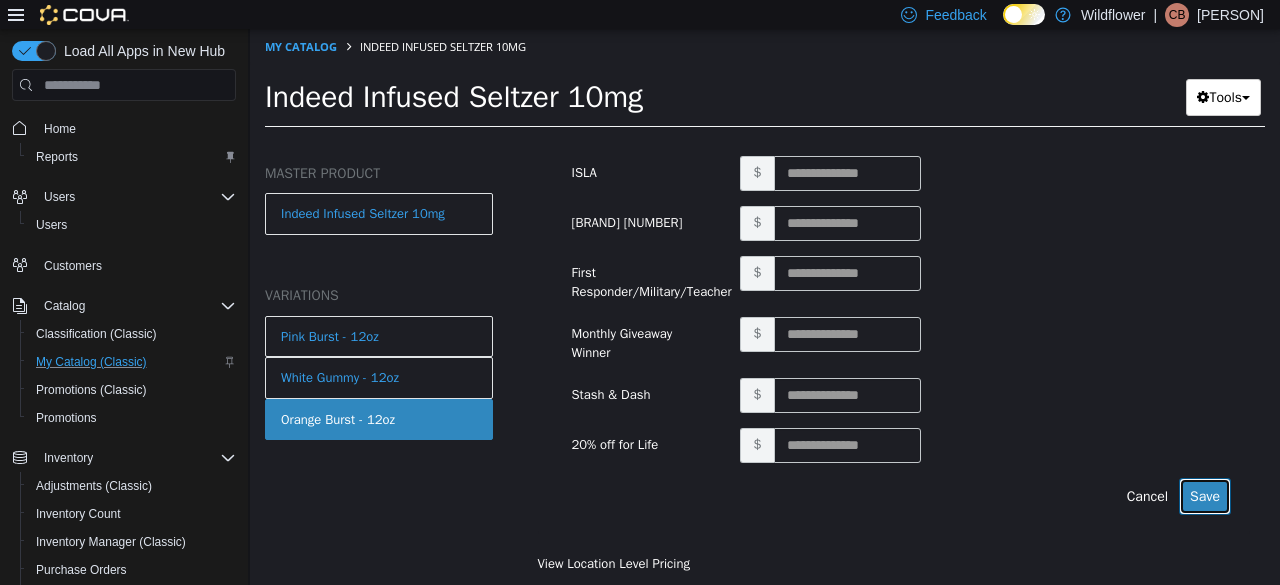 click on "Save" at bounding box center (1205, 496) 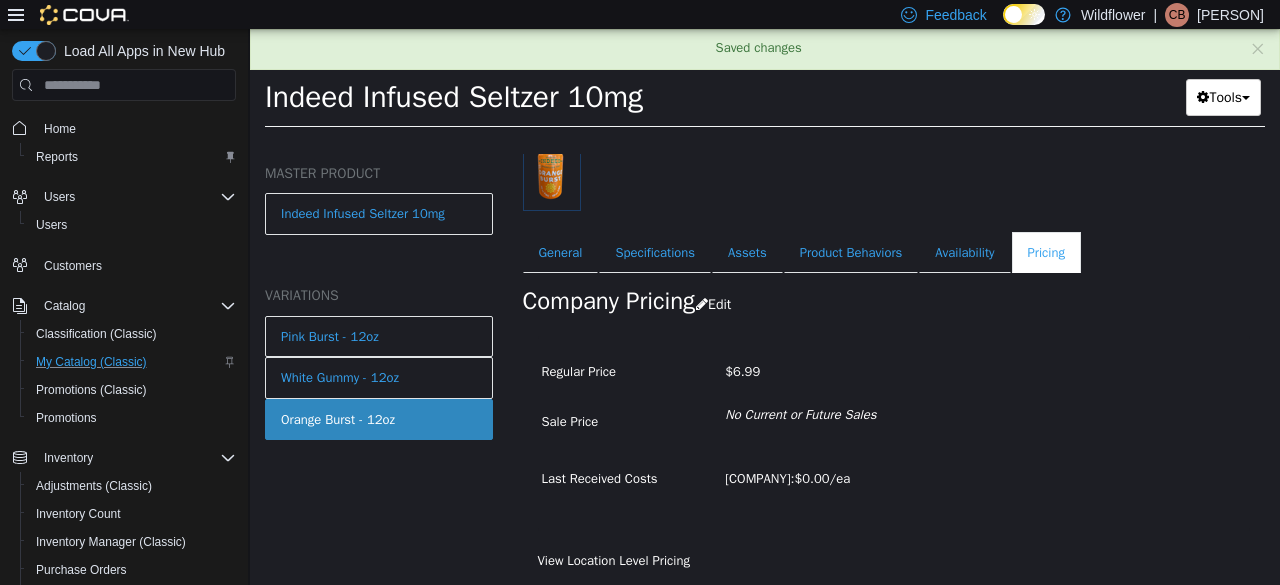 scroll, scrollTop: 284, scrollLeft: 0, axis: vertical 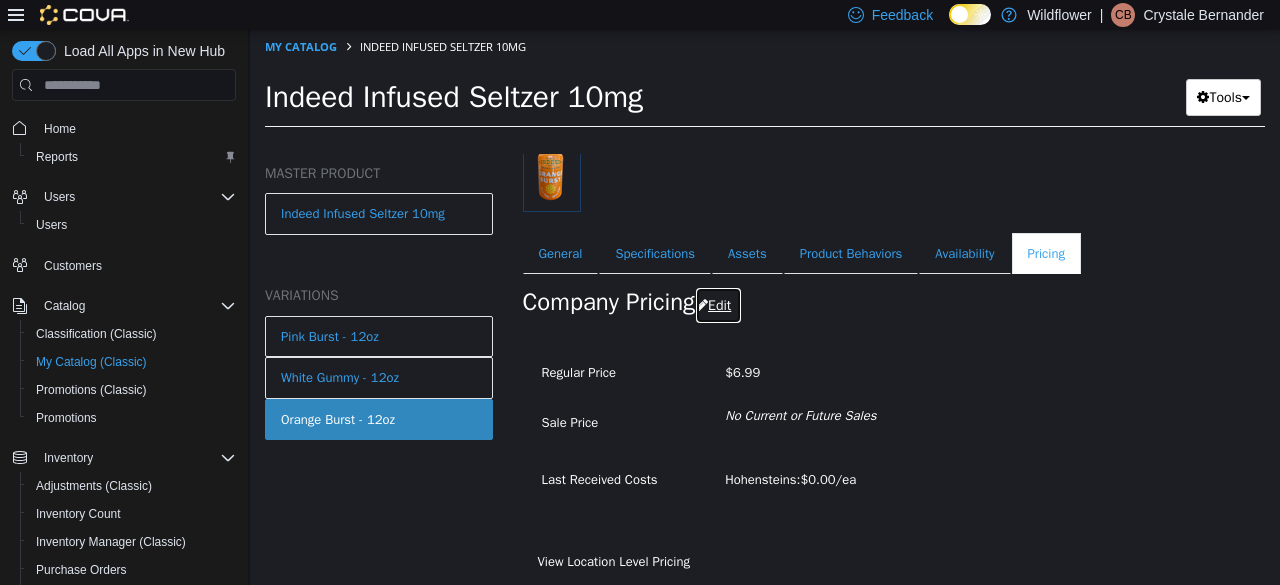 click on "Edit" at bounding box center [718, 305] 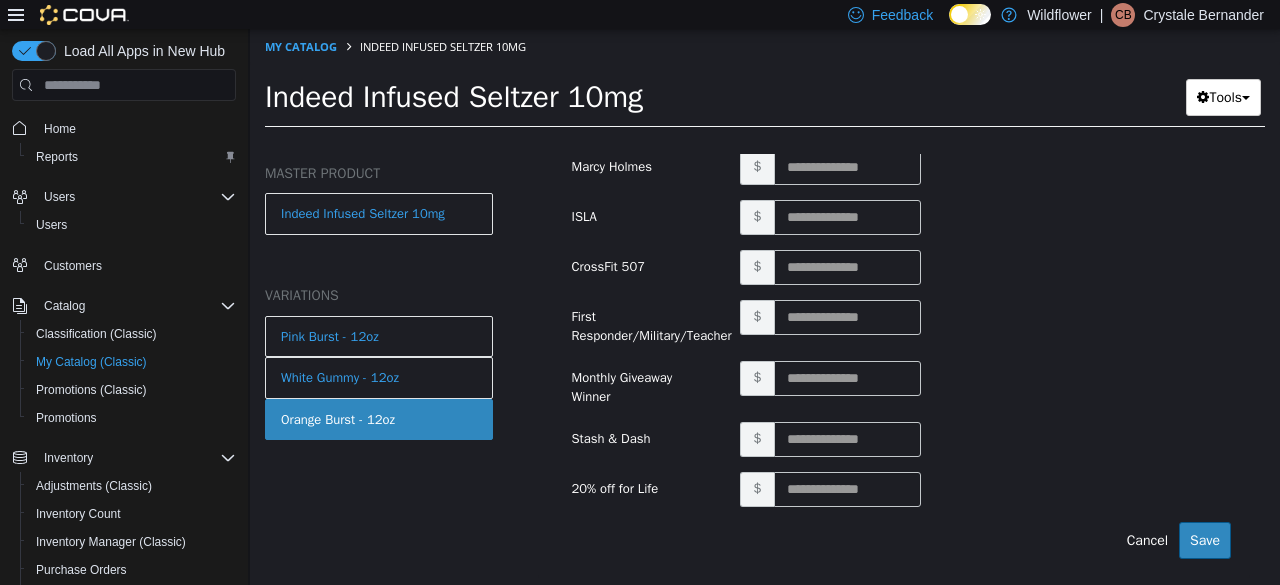 scroll, scrollTop: 930, scrollLeft: 0, axis: vertical 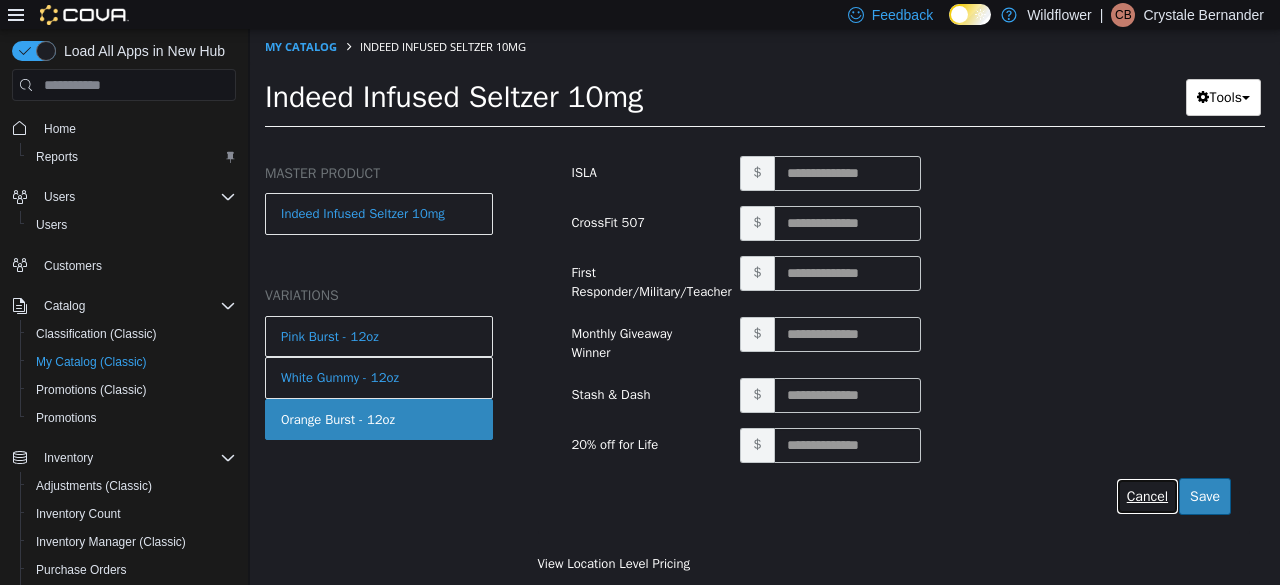 click on "Cancel" at bounding box center (1147, 496) 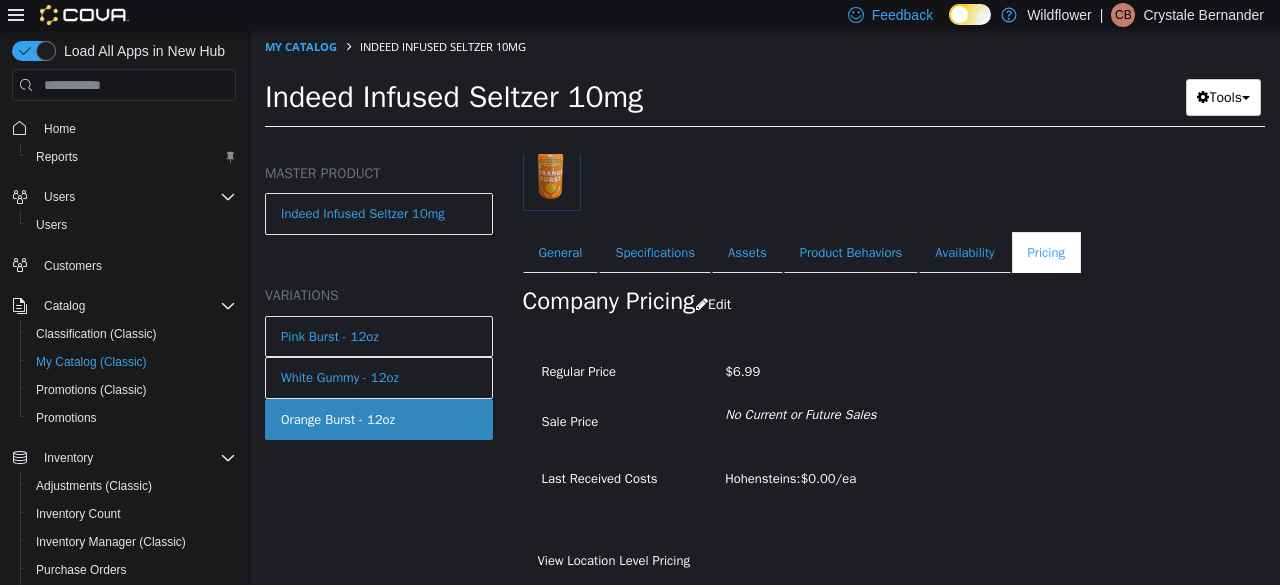 scroll, scrollTop: 284, scrollLeft: 0, axis: vertical 